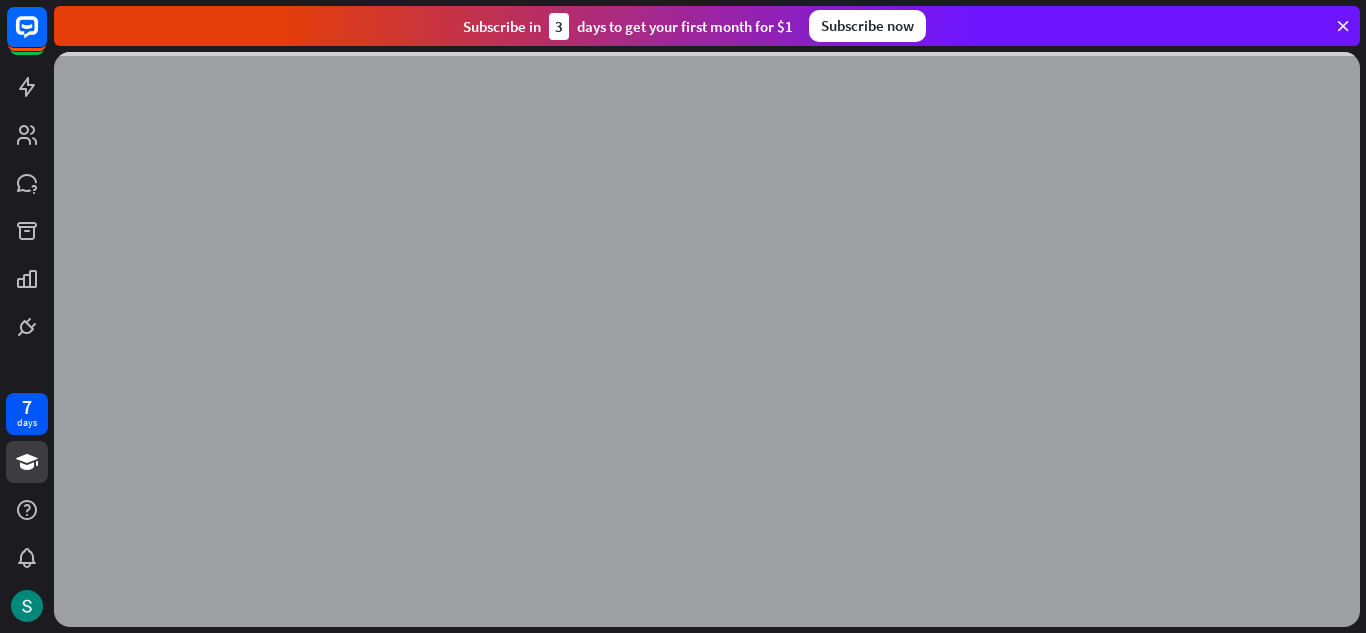 scroll, scrollTop: 0, scrollLeft: 0, axis: both 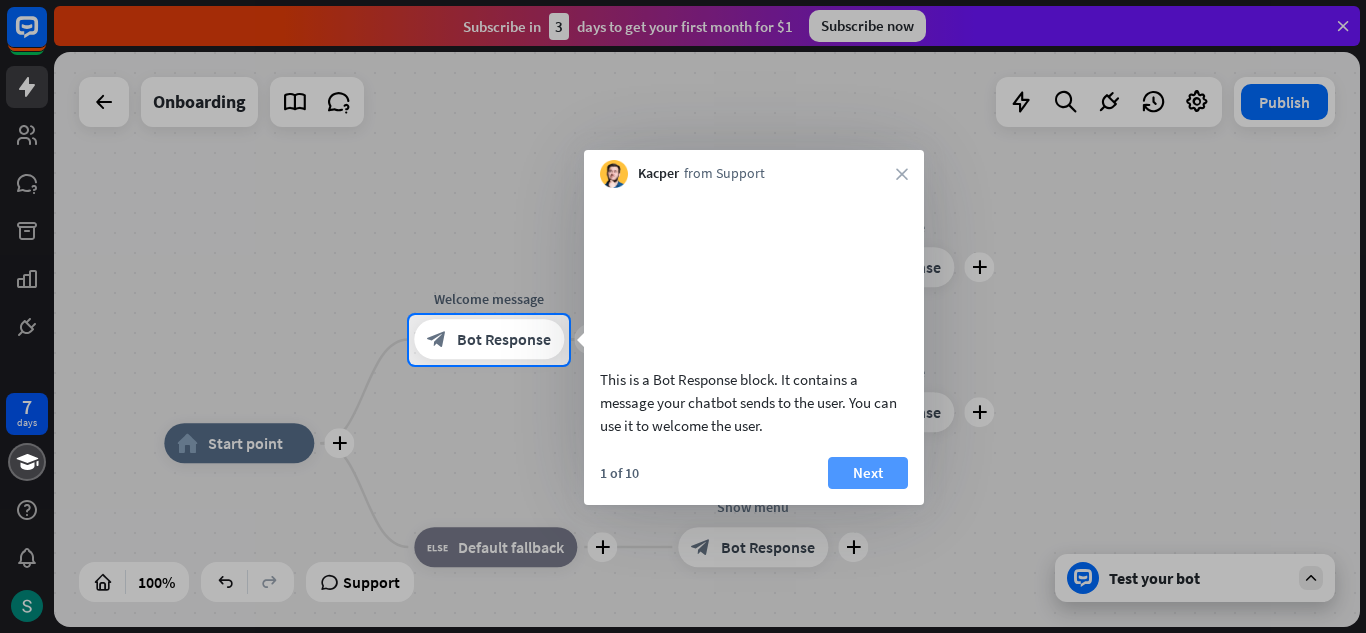 click on "Next" at bounding box center [868, 473] 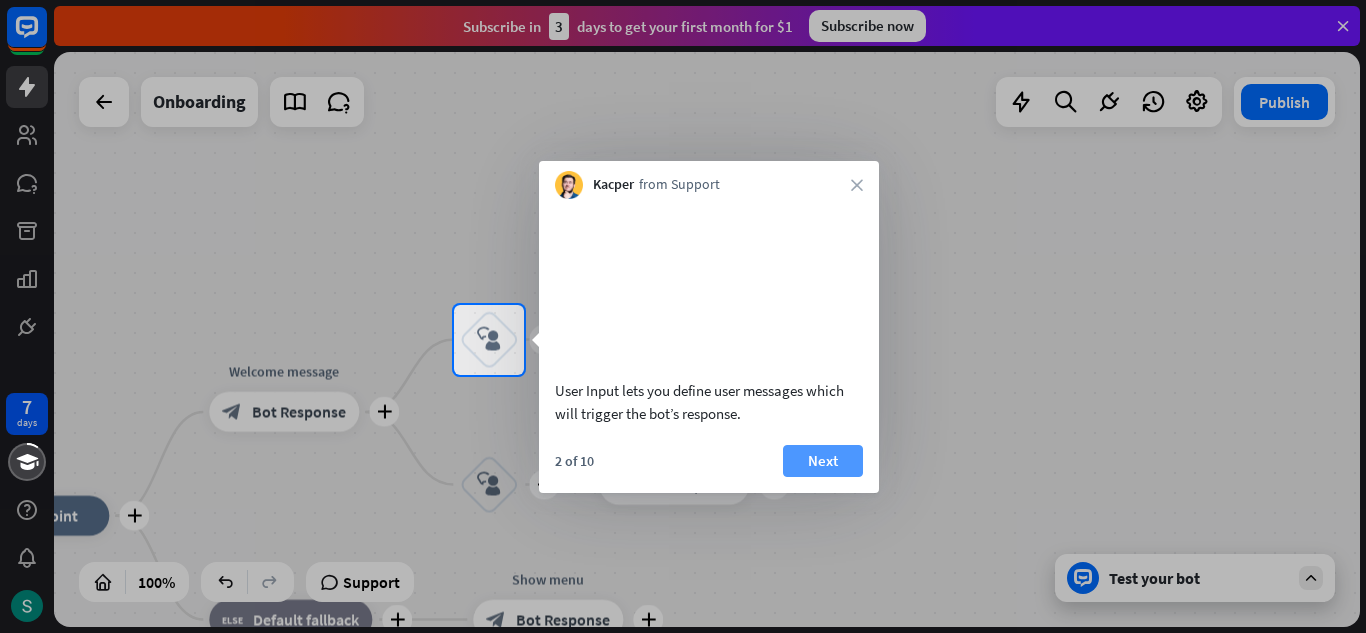 click on "Next" at bounding box center [823, 461] 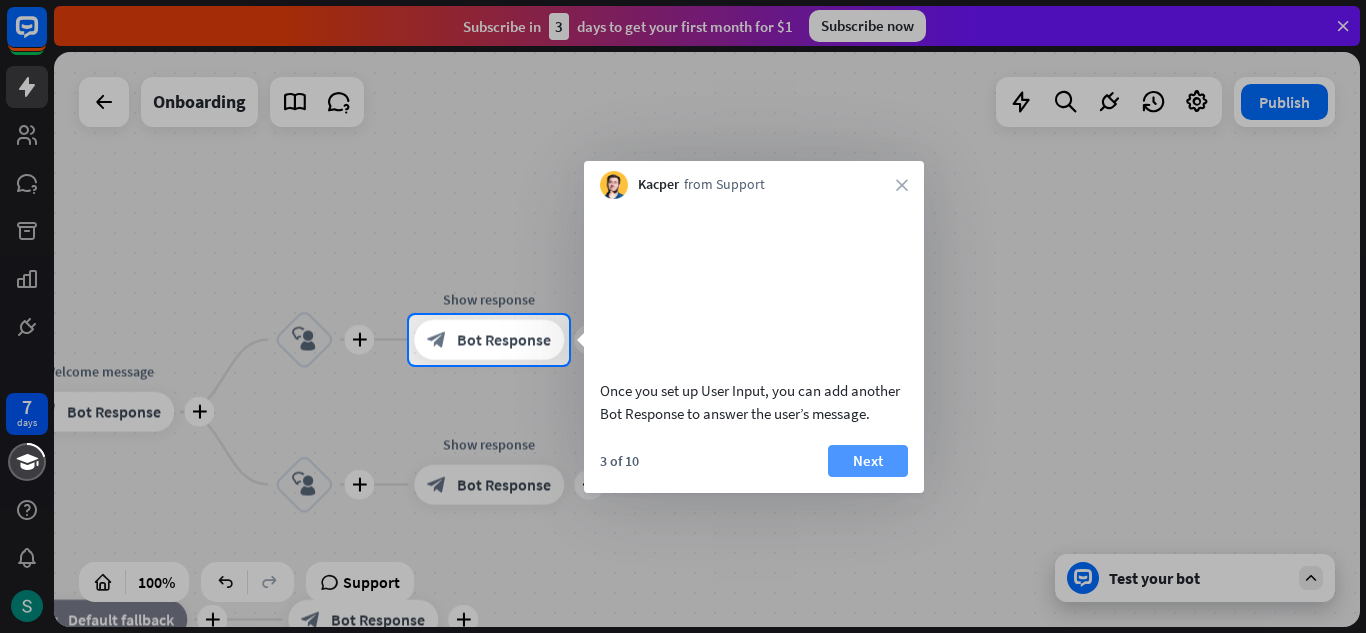 click on "Next" at bounding box center [868, 461] 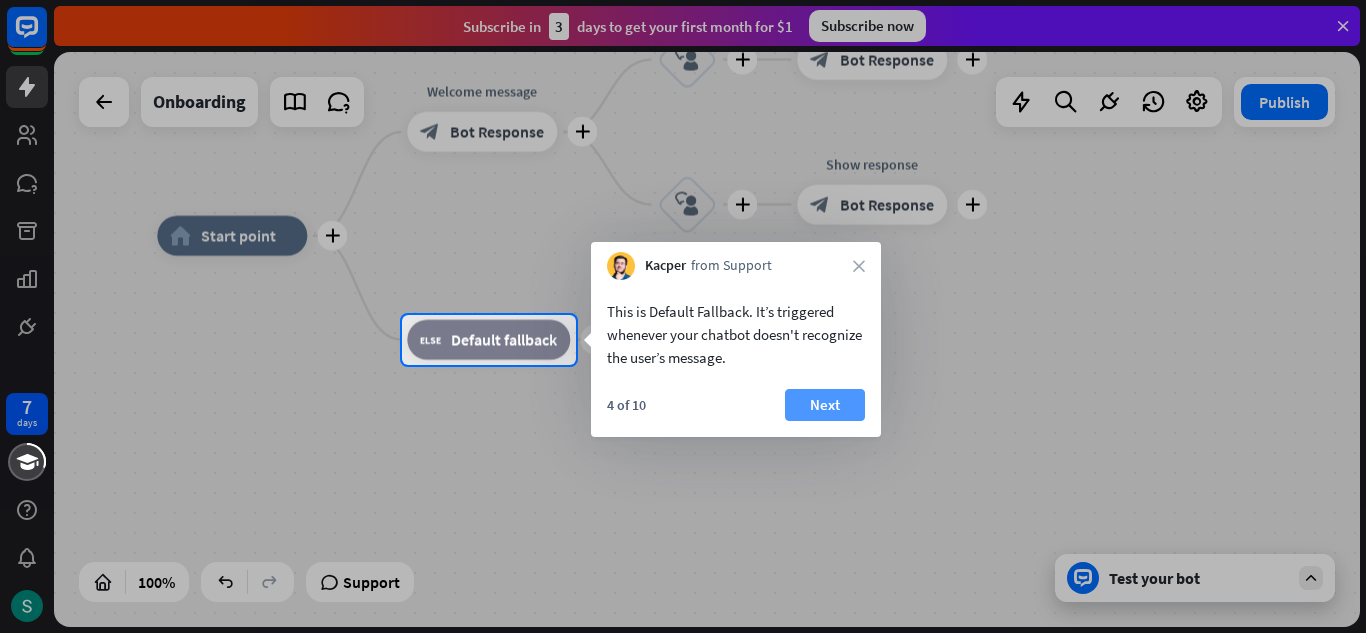 click on "Next" at bounding box center [825, 405] 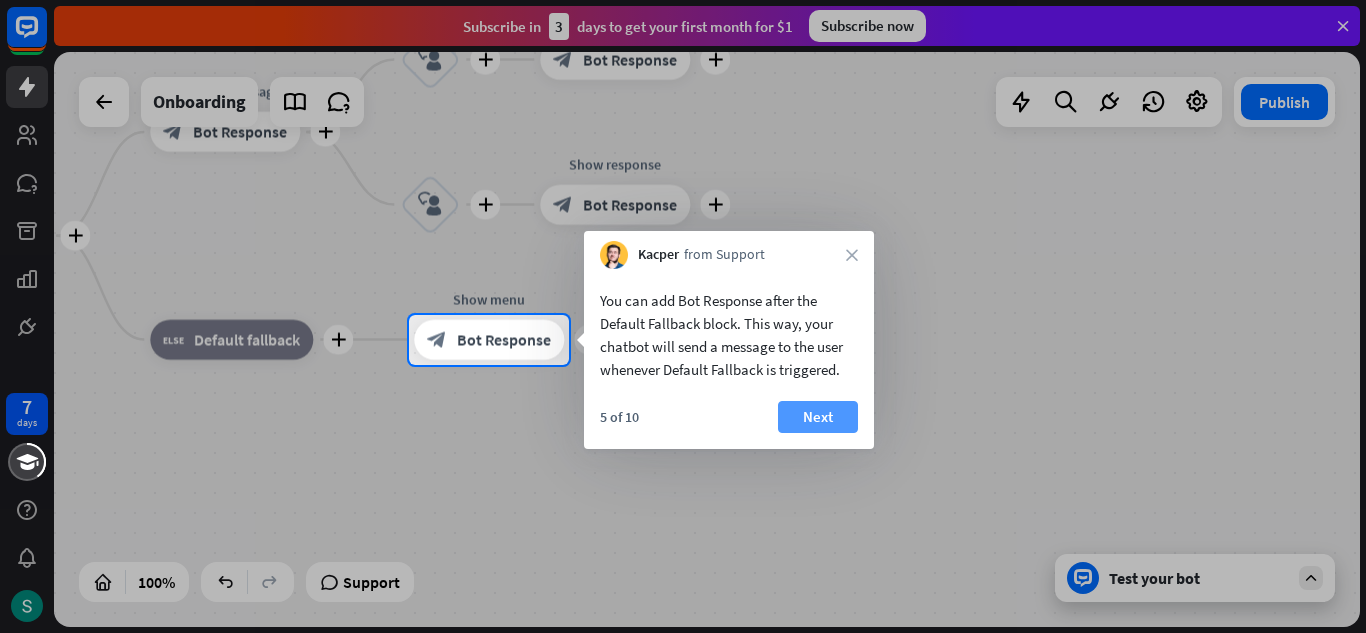 click on "Next" at bounding box center (818, 417) 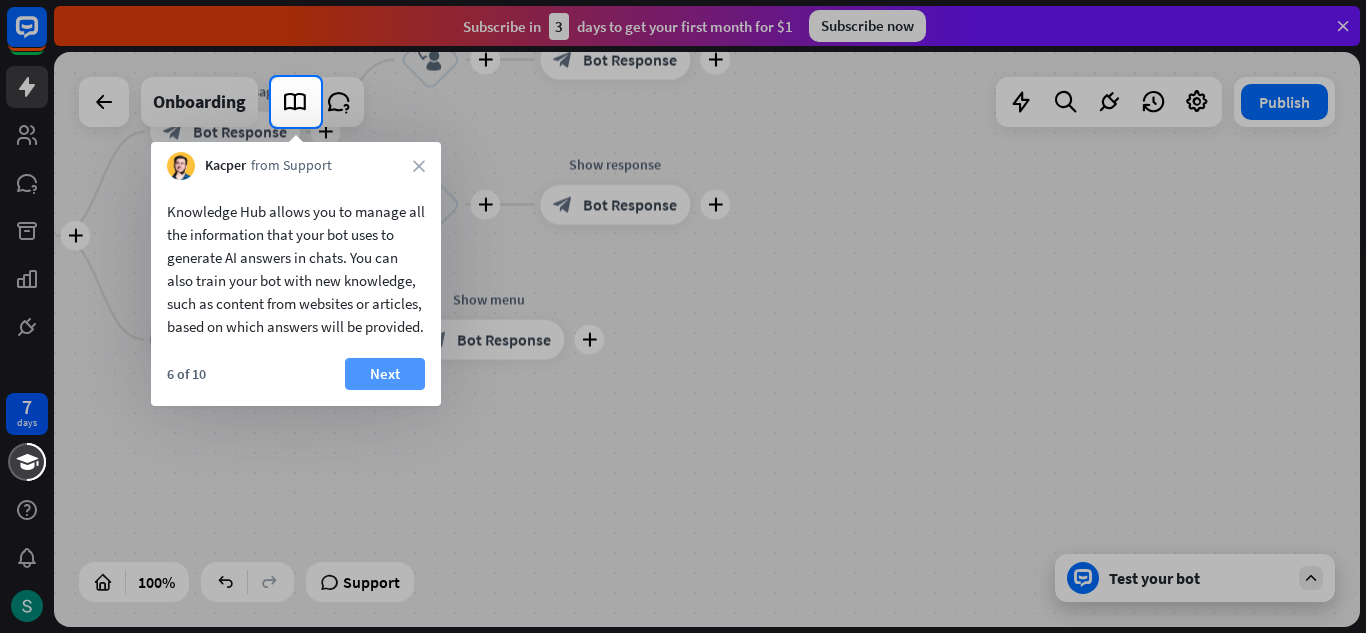 click on "Next" at bounding box center [385, 374] 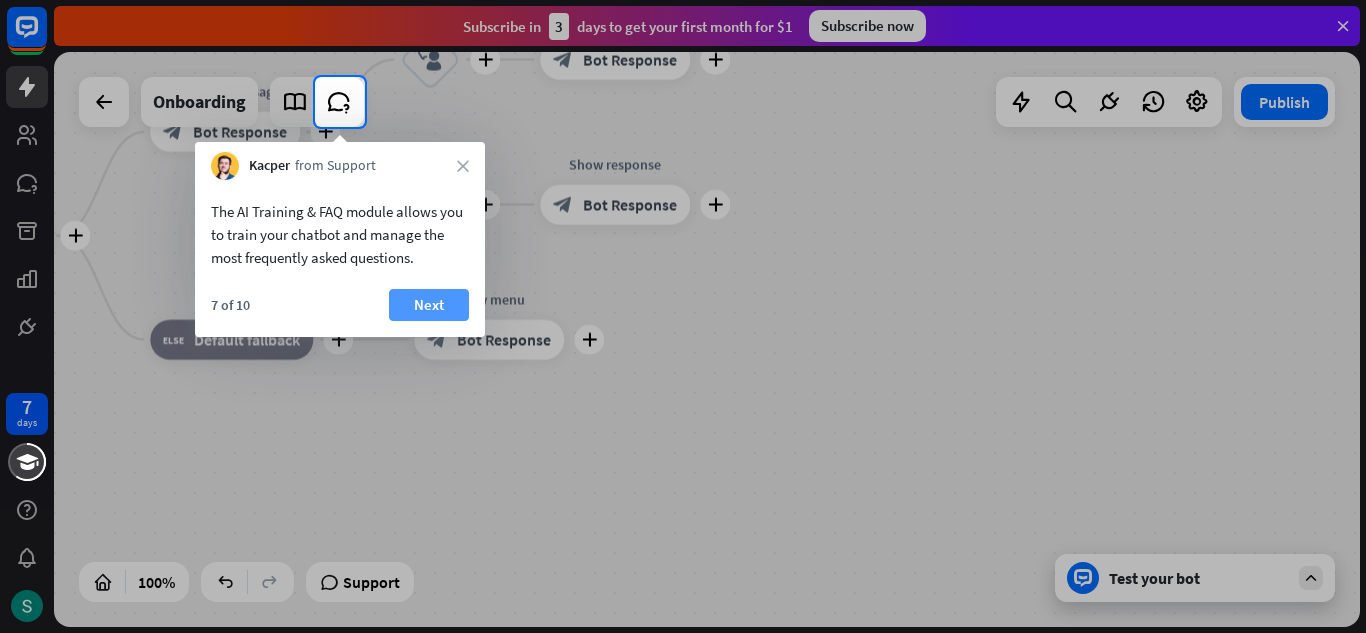 click on "Next" at bounding box center (429, 305) 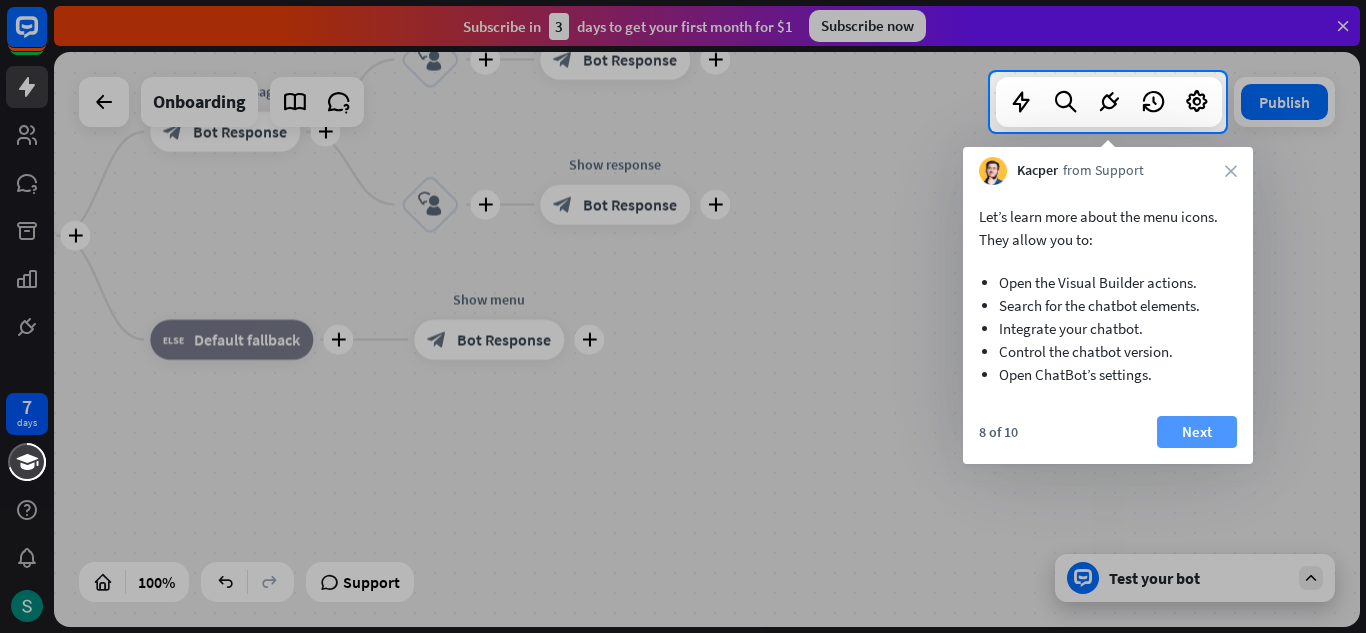 click on "Next" at bounding box center (1197, 432) 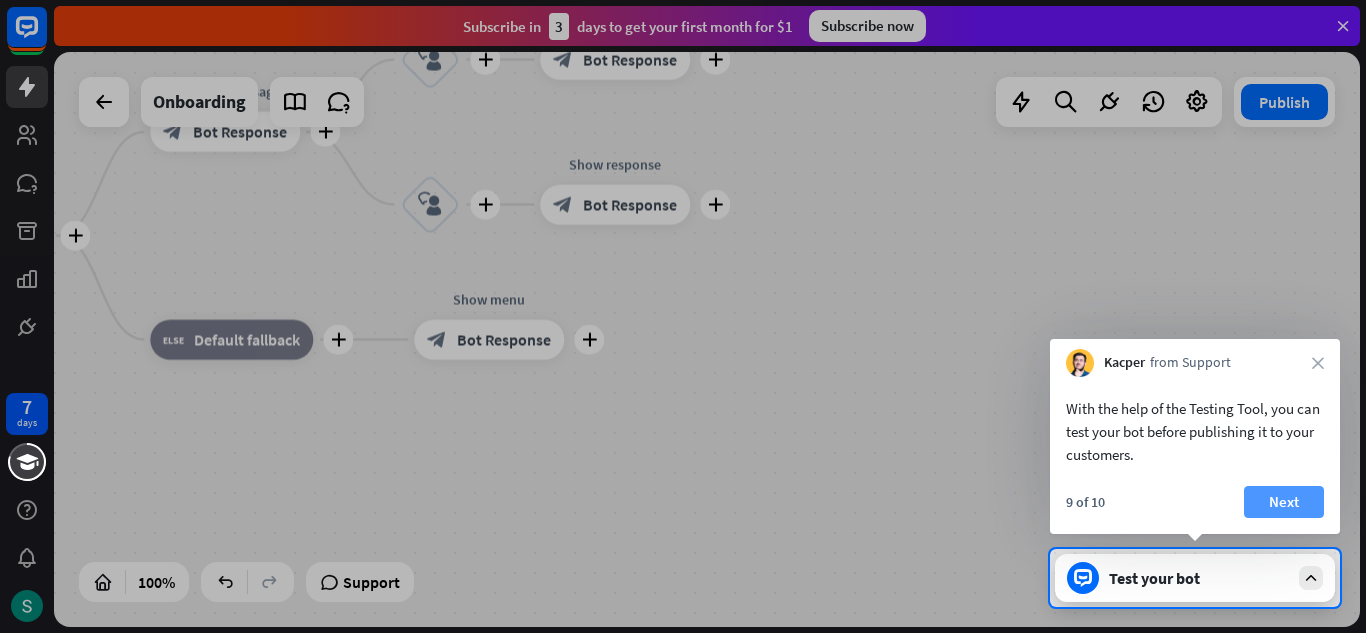 click on "Next" at bounding box center (1284, 502) 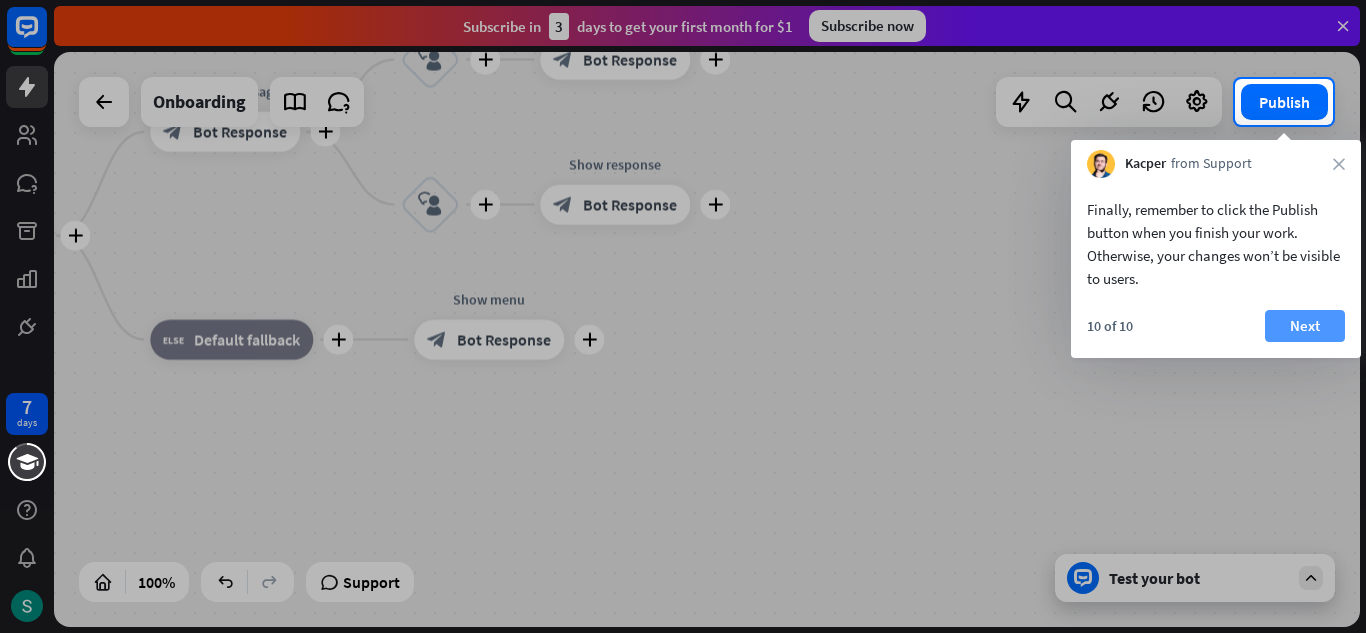 click on "Next" at bounding box center [1305, 326] 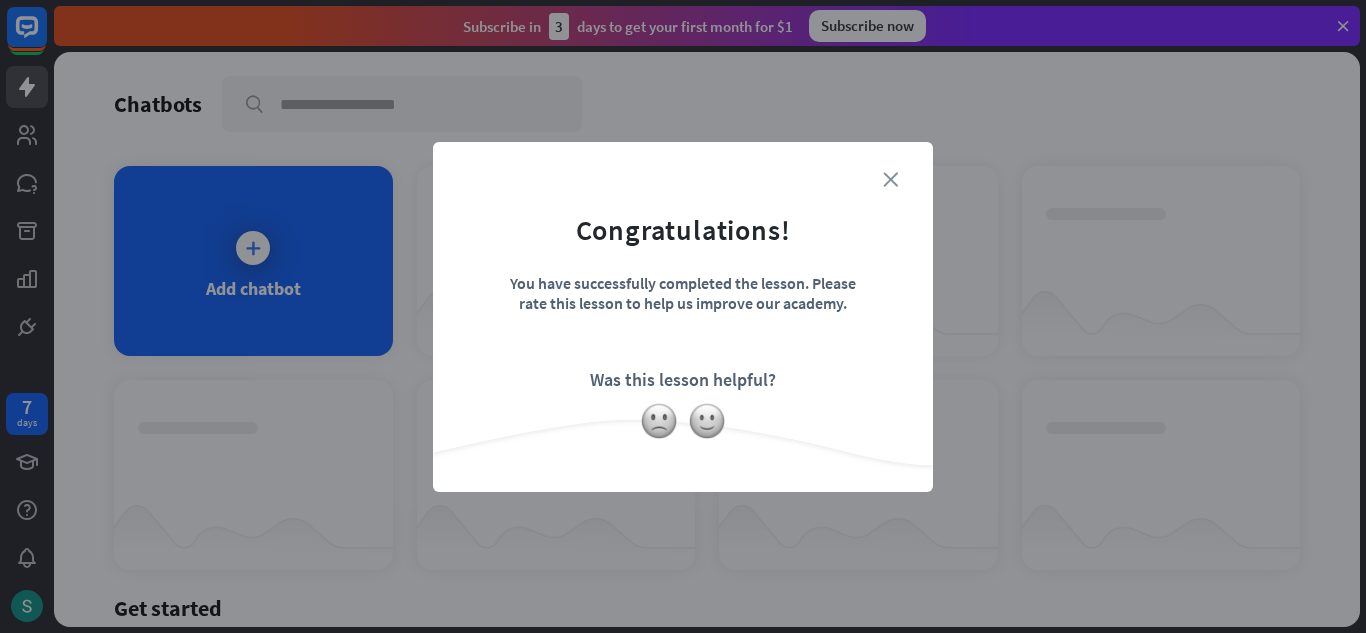 click on "close" at bounding box center (890, 179) 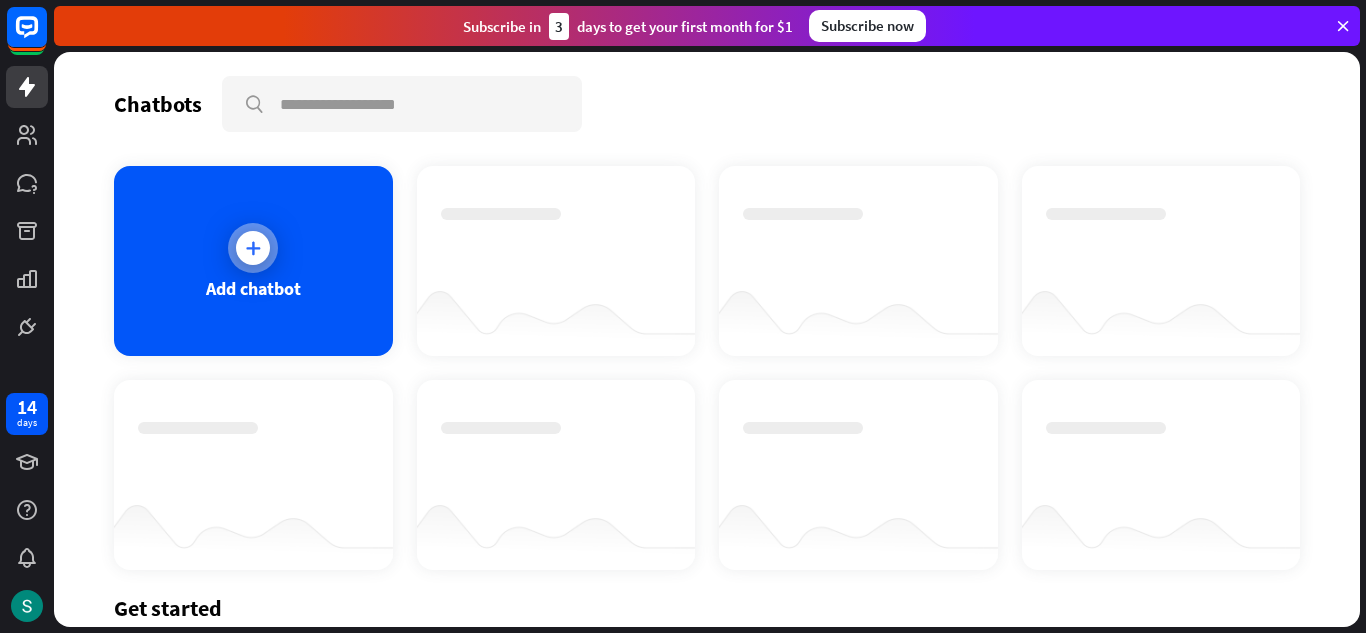 click at bounding box center [253, 248] 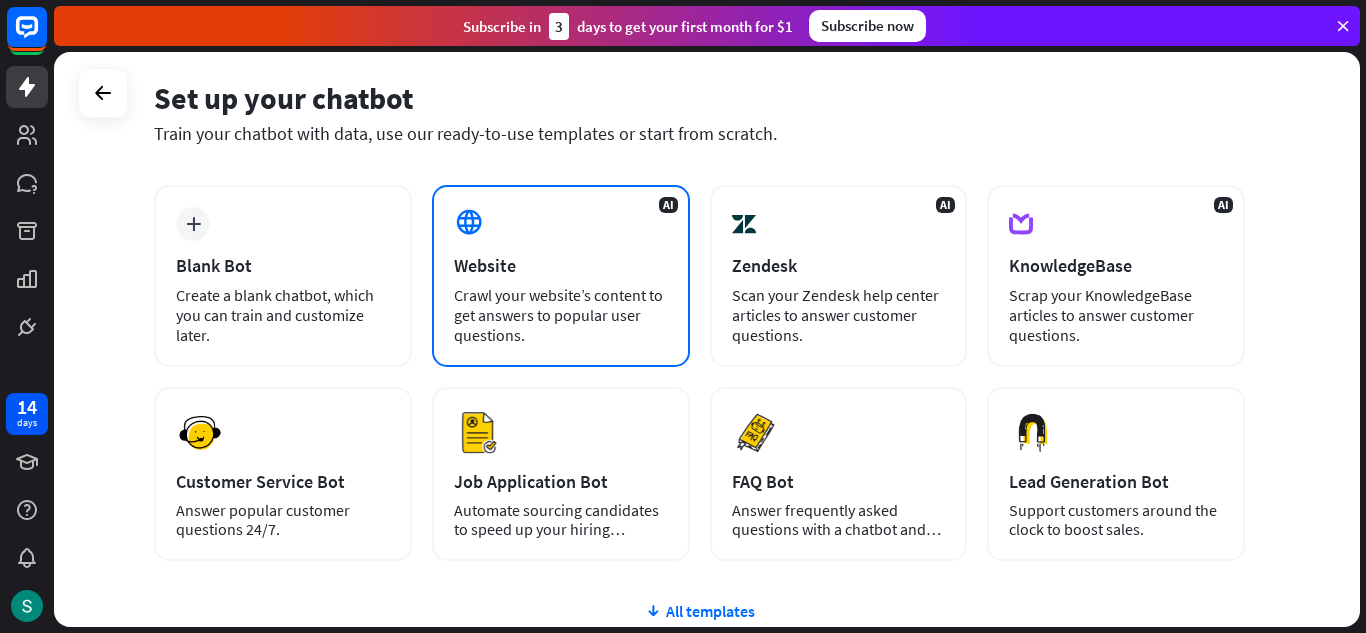 scroll, scrollTop: 100, scrollLeft: 0, axis: vertical 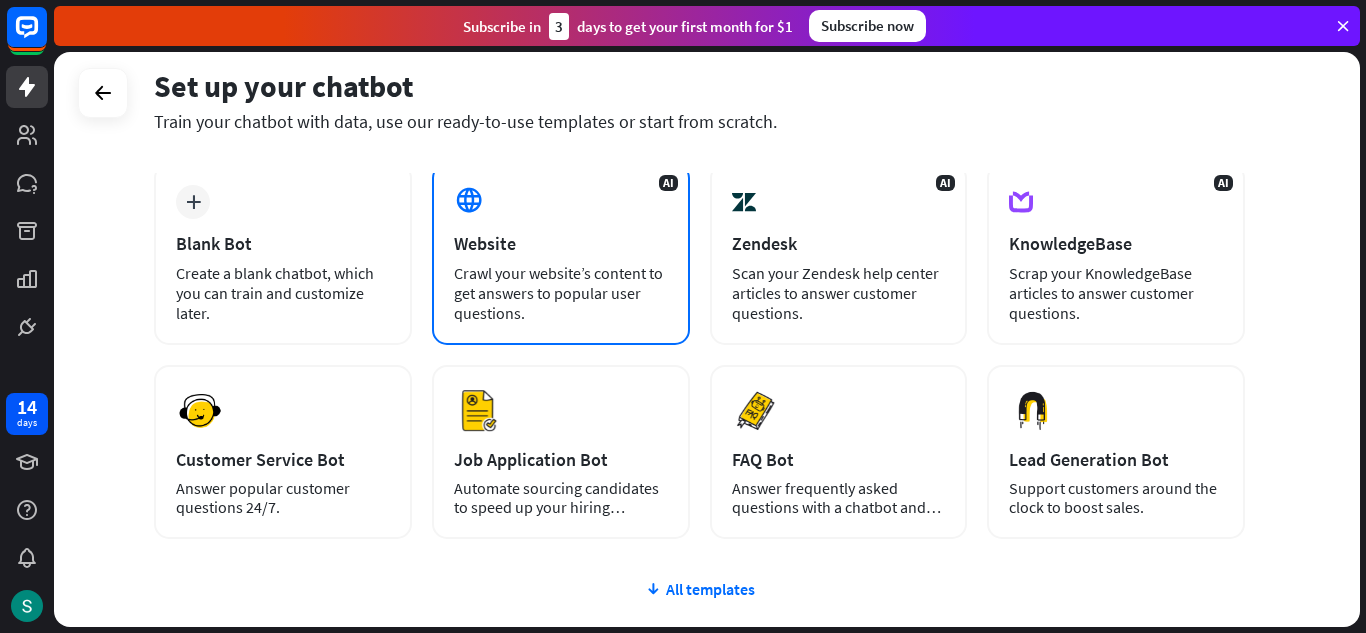 click on "AI     Website
Crawl your website’s content to get answers to
popular user questions." at bounding box center (561, 254) 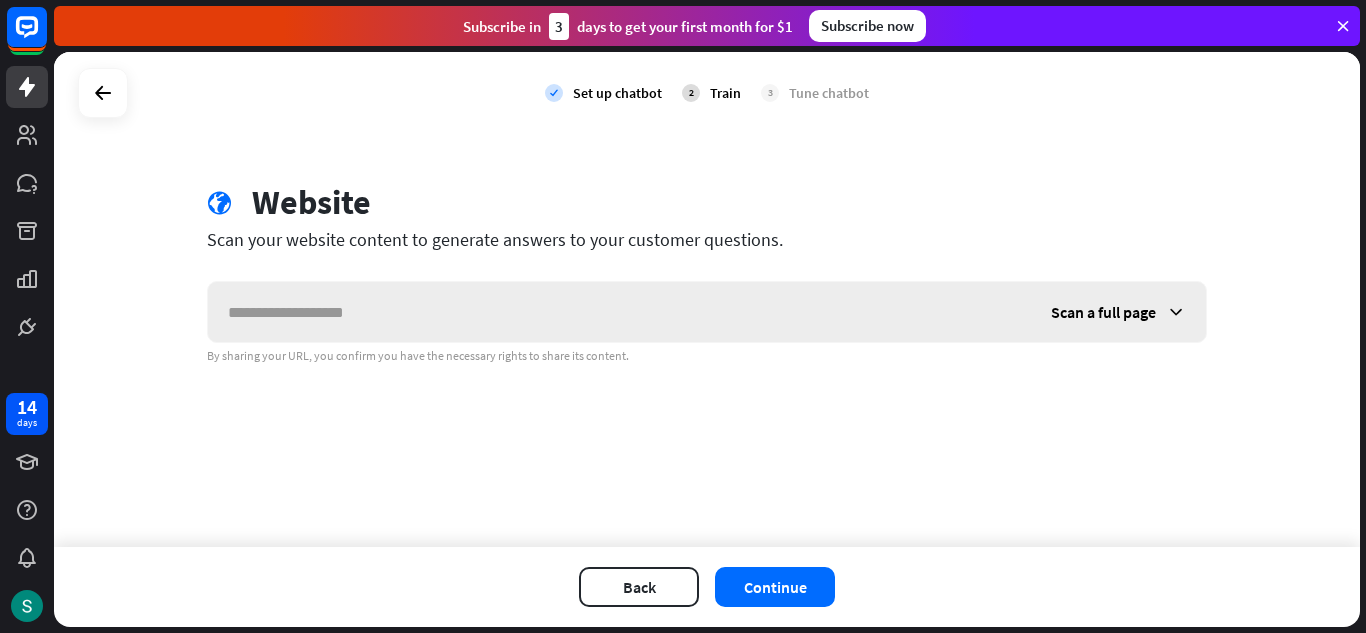 click on "Scan a full page" at bounding box center [1118, 312] 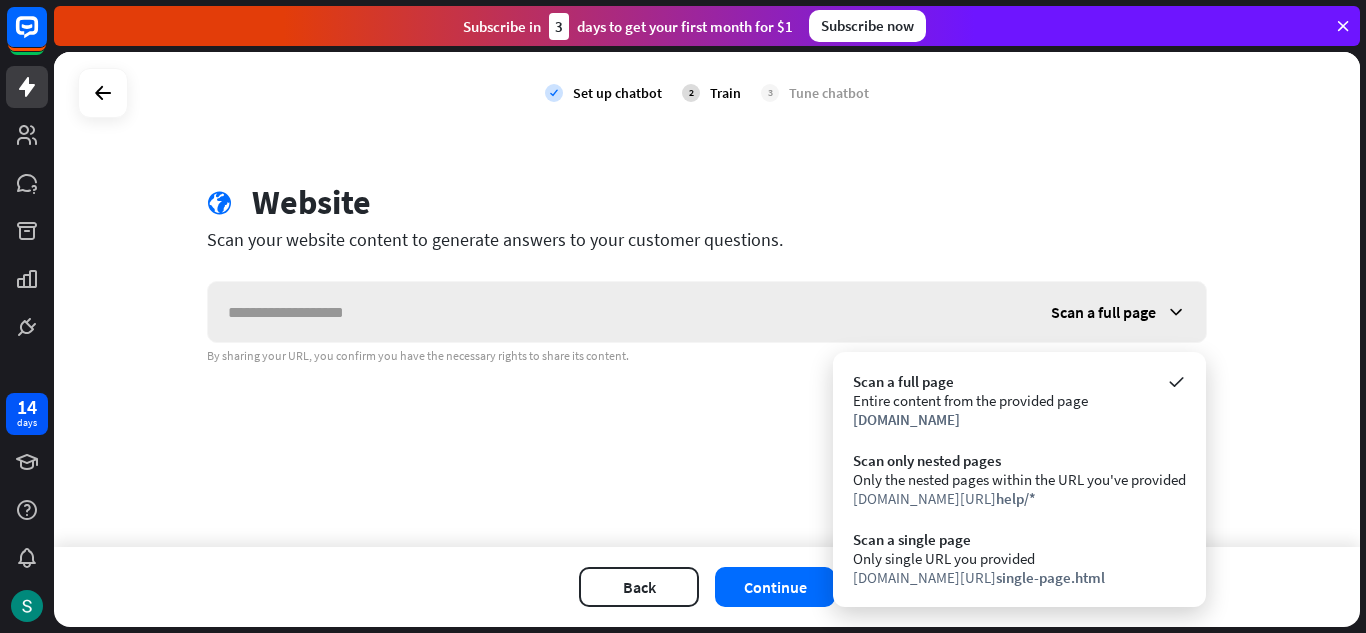 click on "Scan a full page" at bounding box center (1118, 312) 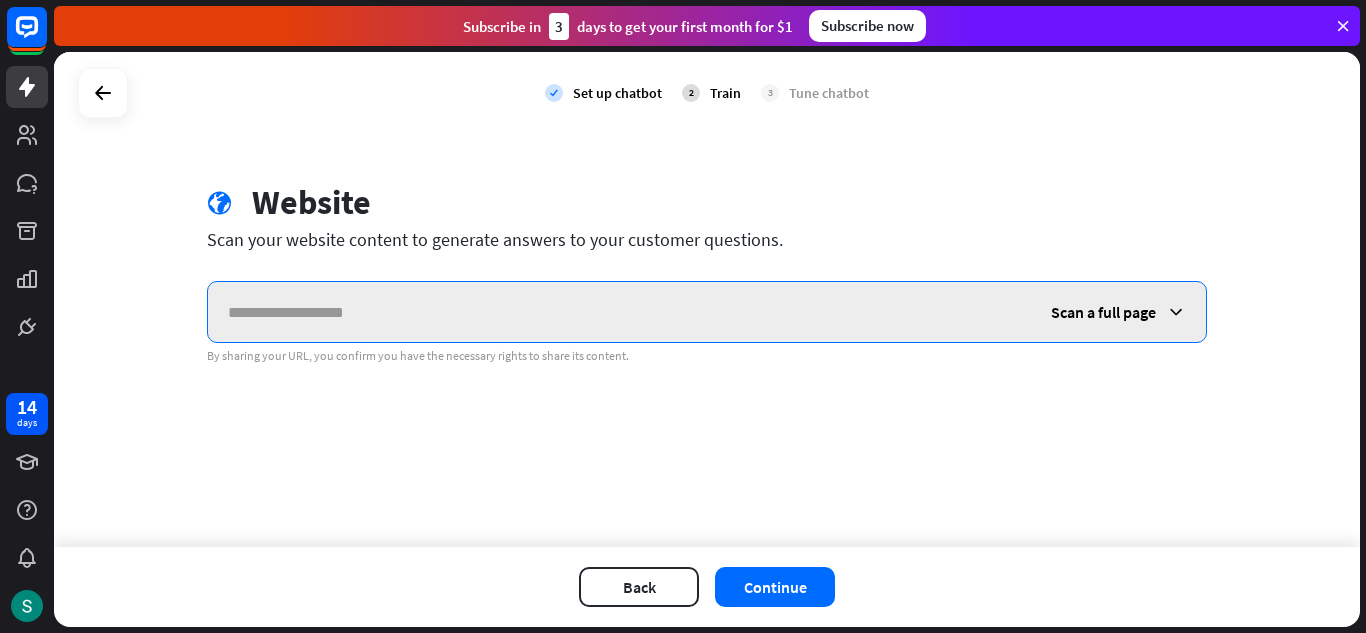 click at bounding box center (619, 312) 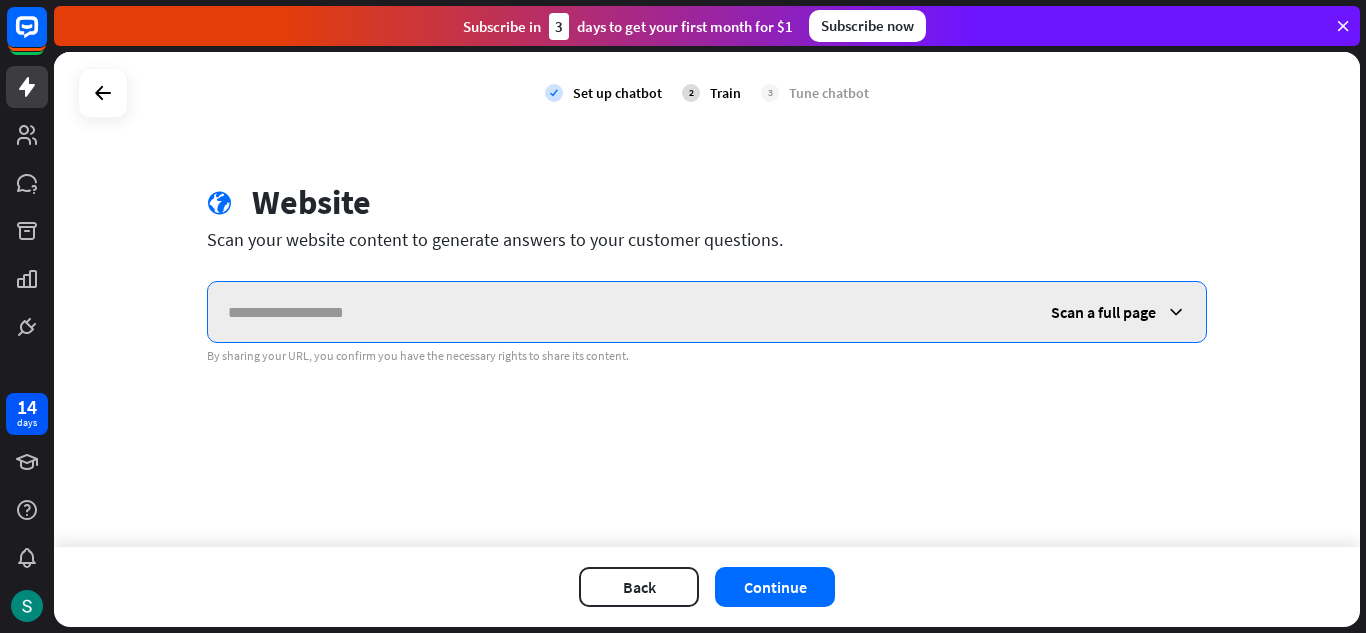 click at bounding box center (619, 312) 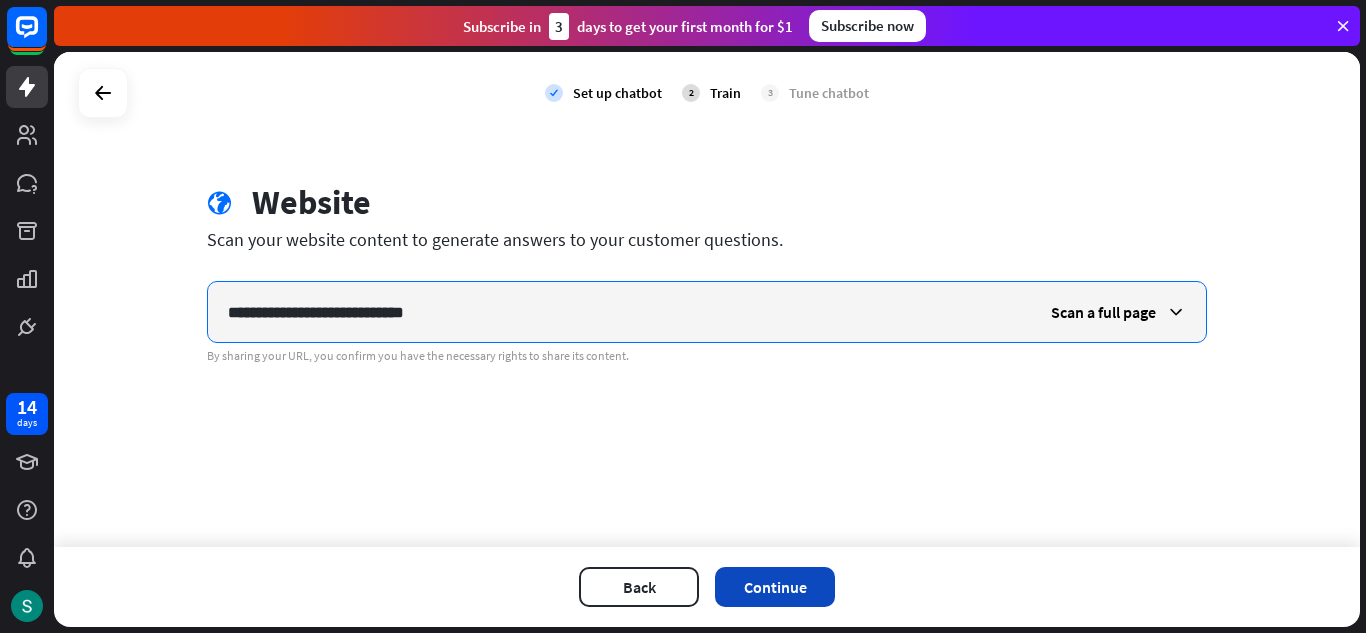 type on "**********" 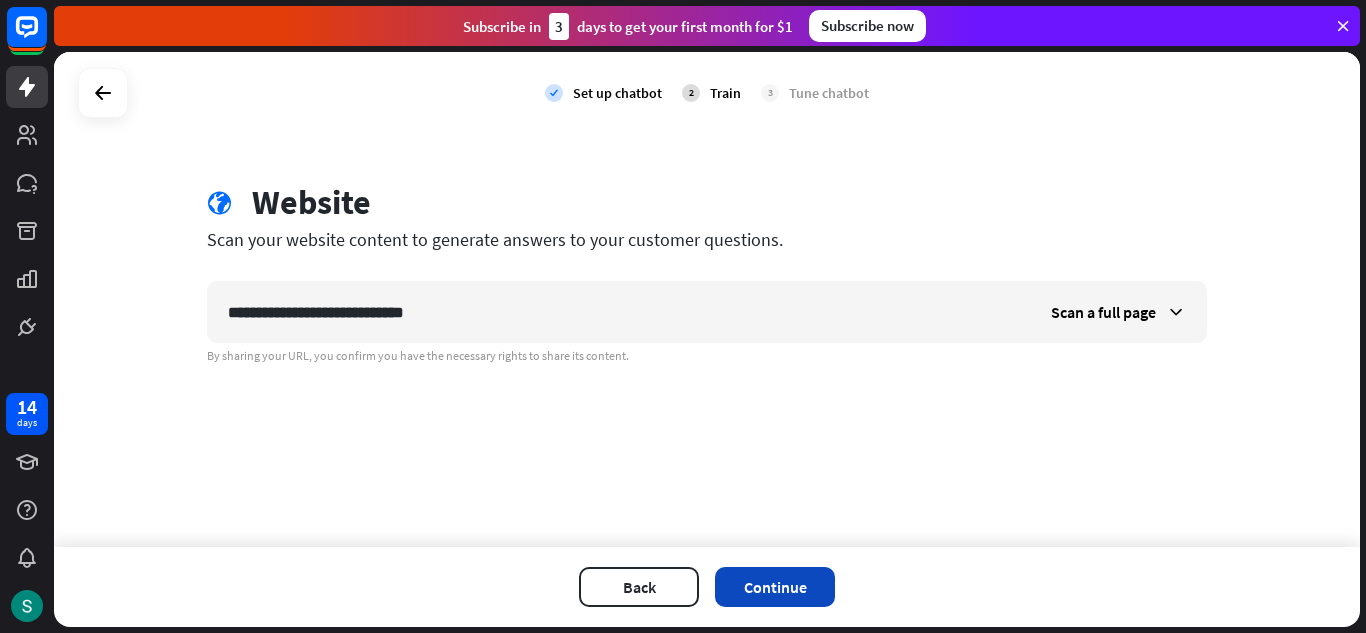 click on "Continue" at bounding box center (775, 587) 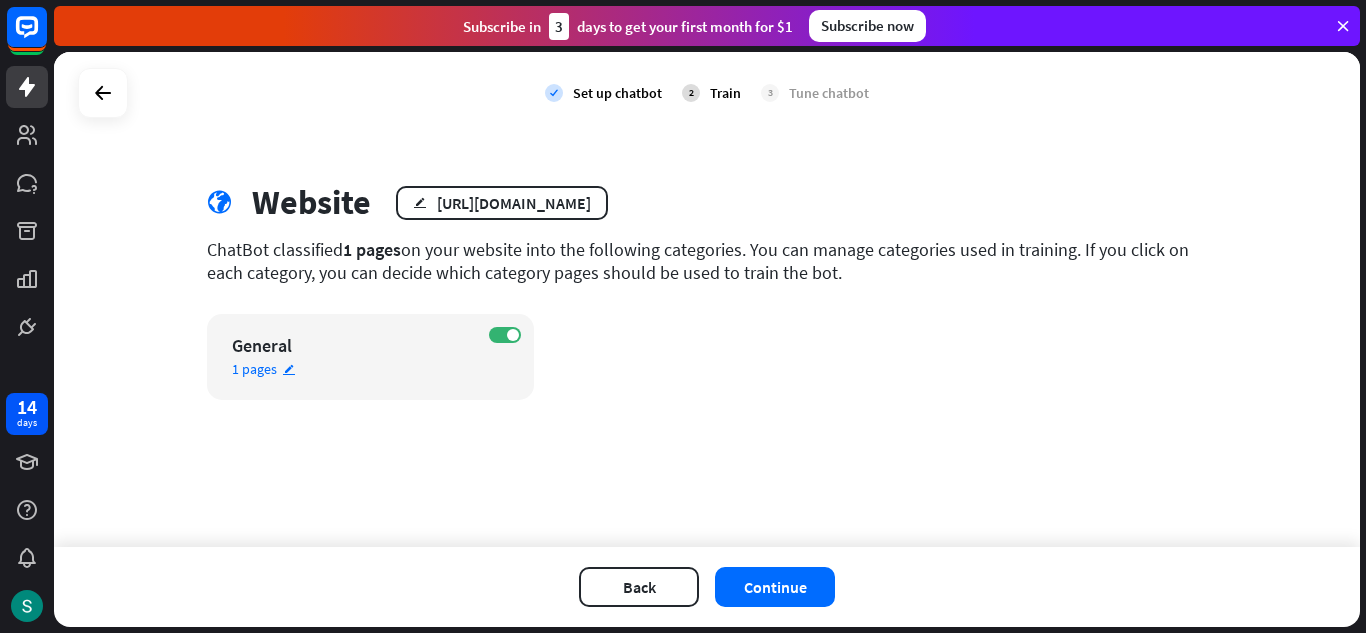 click on "1 pages   edit" at bounding box center [353, 369] 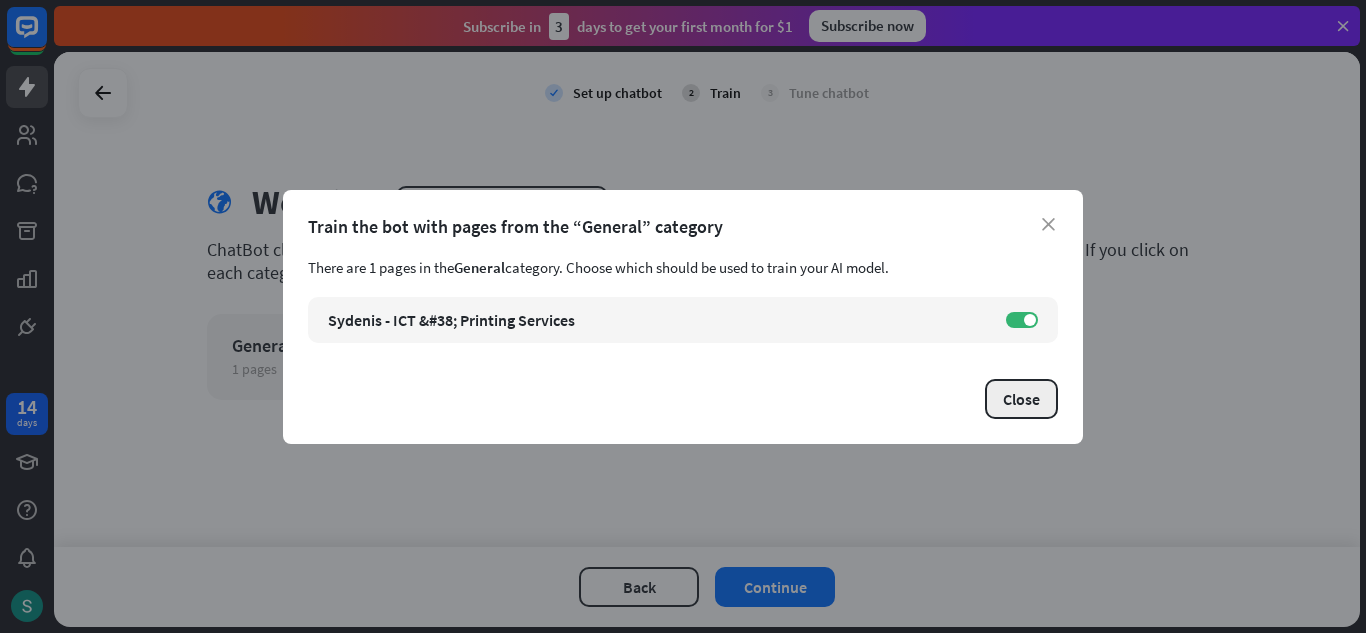 click on "Close" at bounding box center (1021, 399) 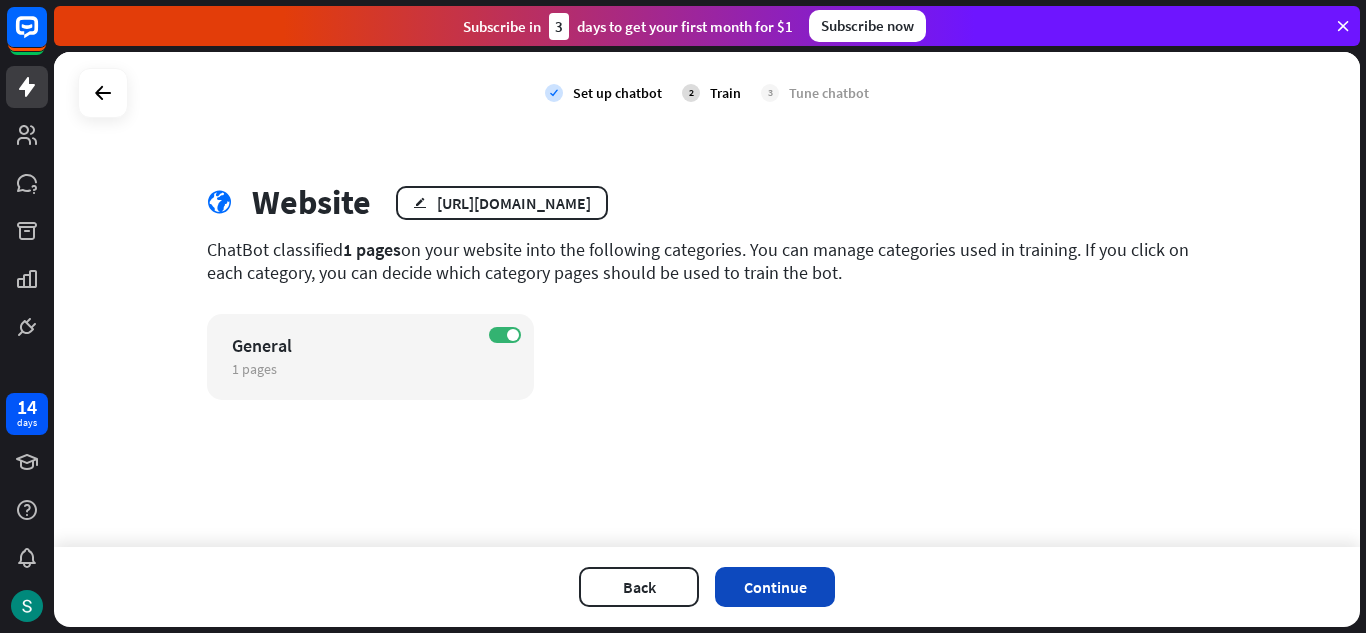 click on "Continue" at bounding box center [775, 587] 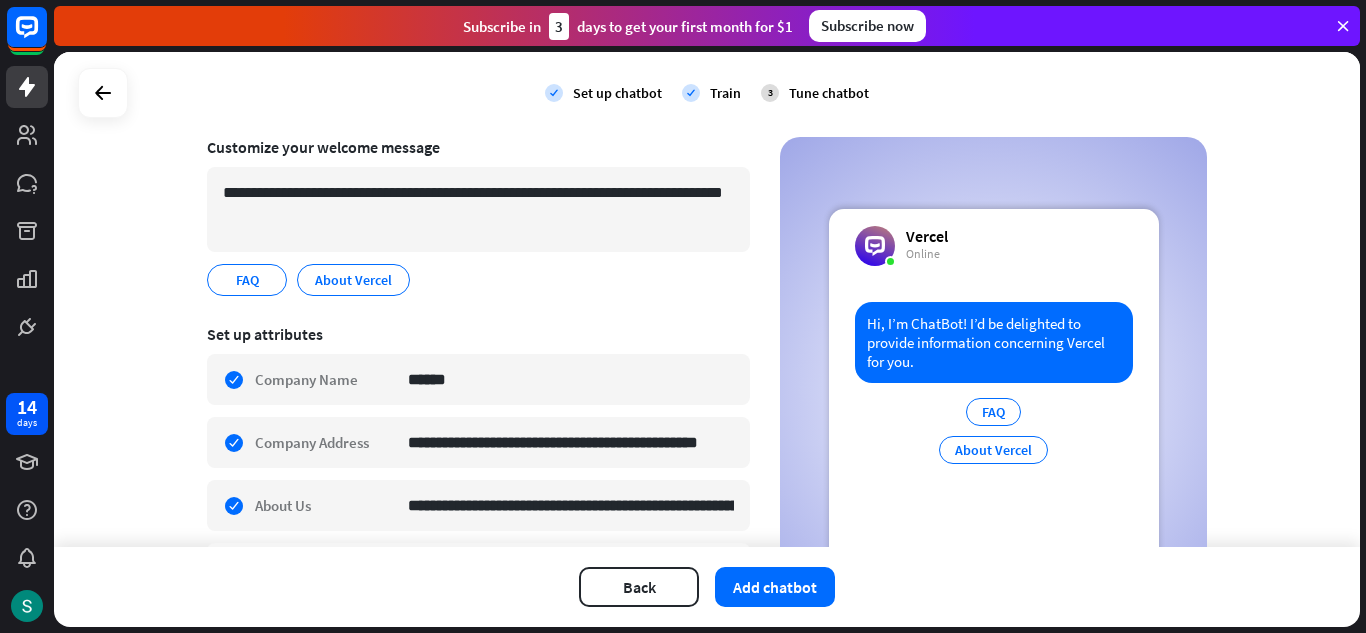 scroll, scrollTop: 44, scrollLeft: 0, axis: vertical 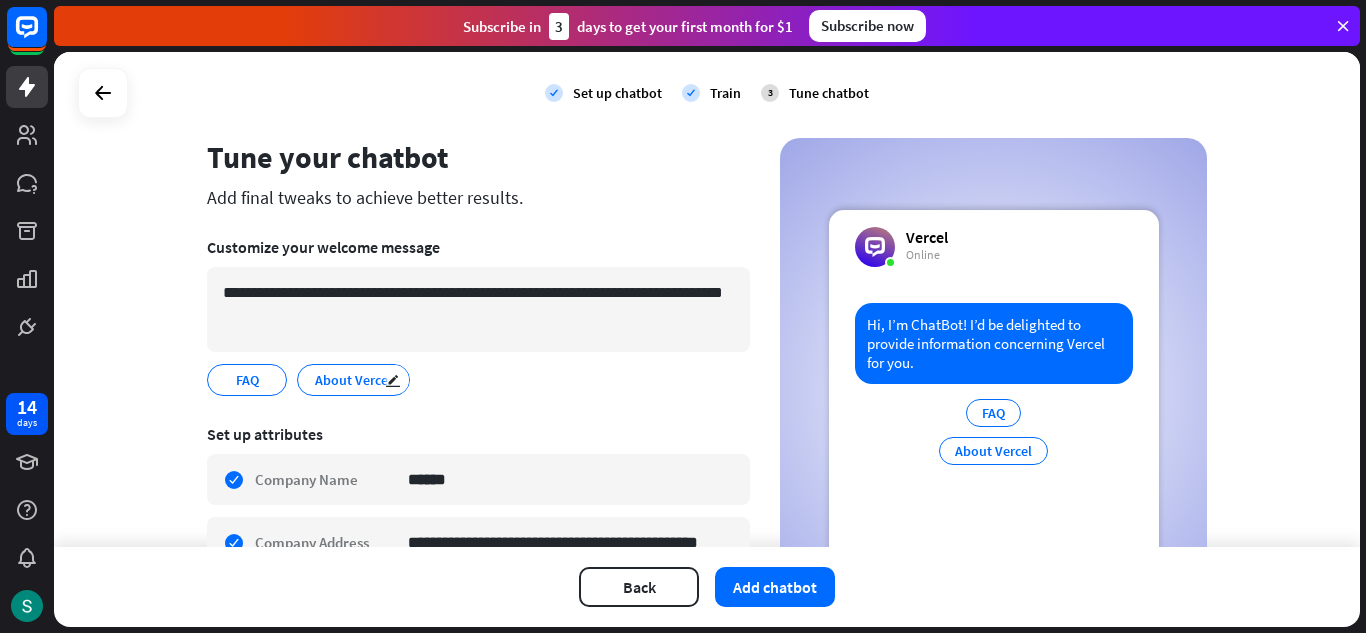 click on "About Vercel" at bounding box center (353, 380) 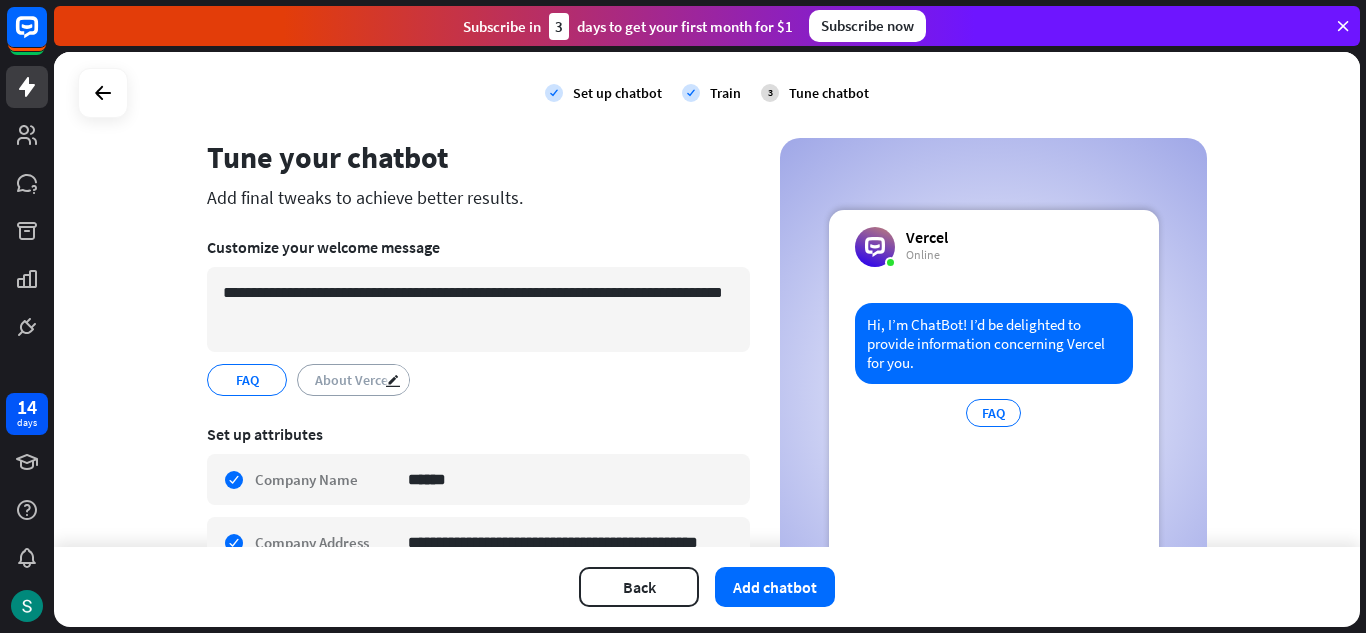 click on "About Vercel" at bounding box center [353, 380] 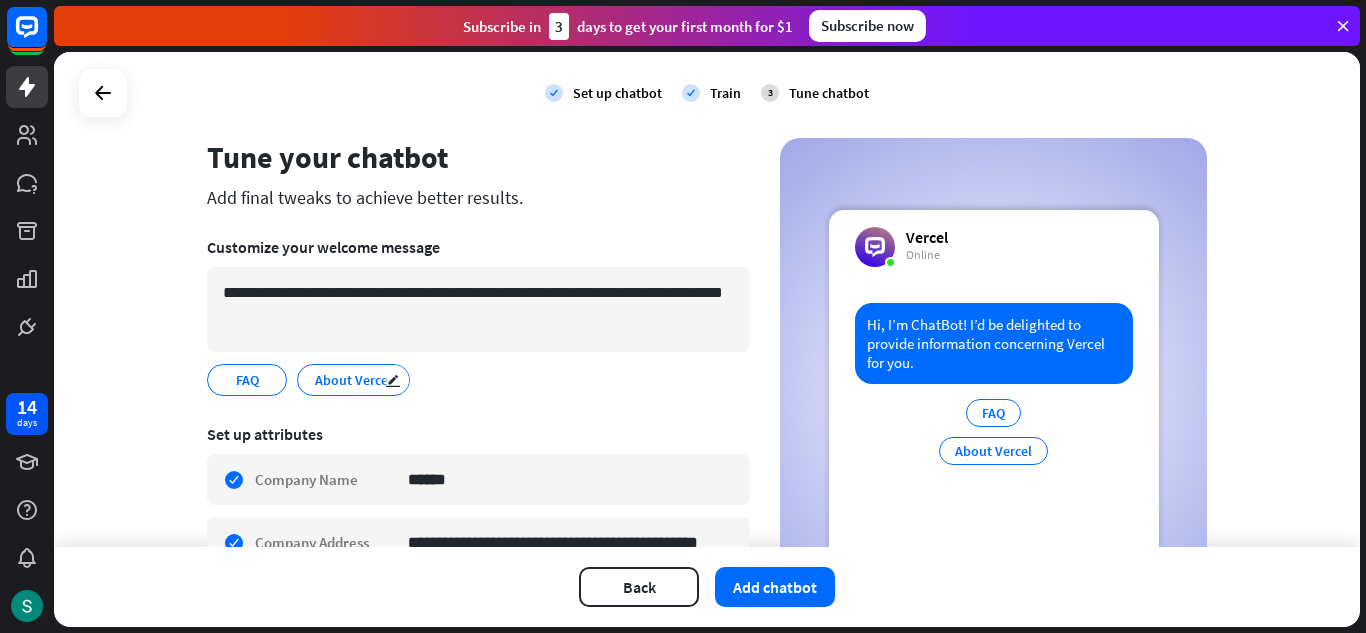 click on "About Vercel" at bounding box center (353, 380) 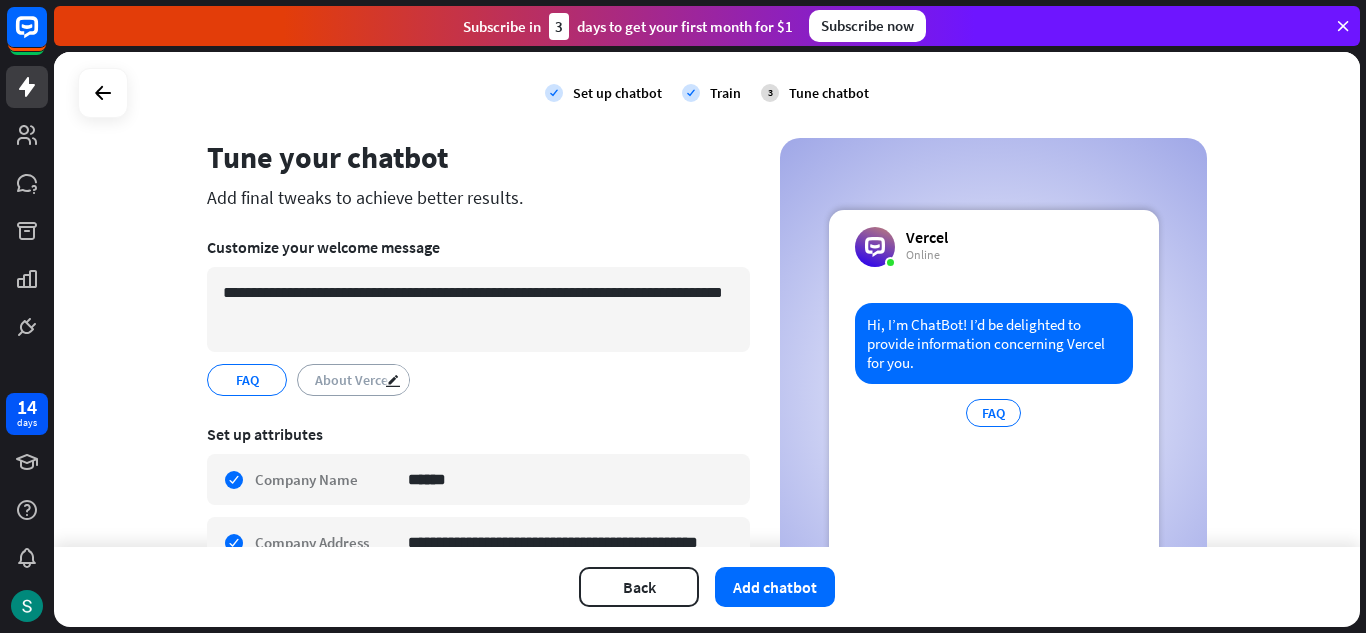 click on "About Vercel" at bounding box center [353, 380] 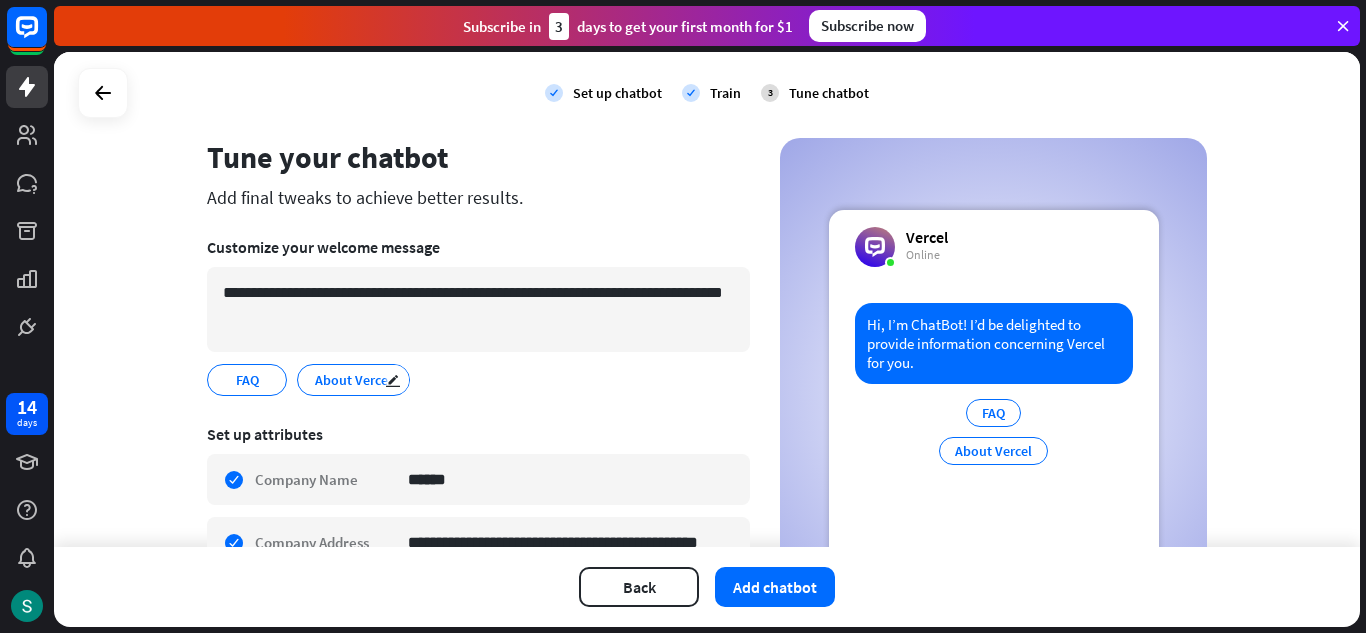 click on "About Vercel" at bounding box center [353, 380] 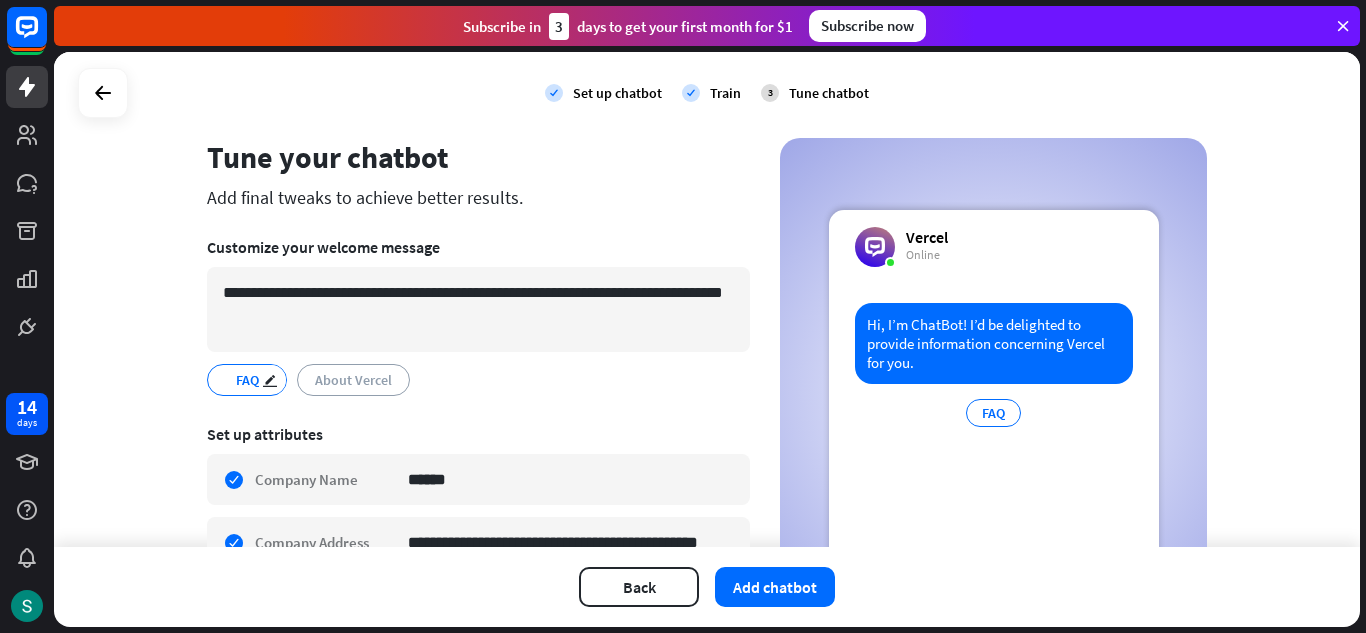 click on "FAQ" at bounding box center [247, 380] 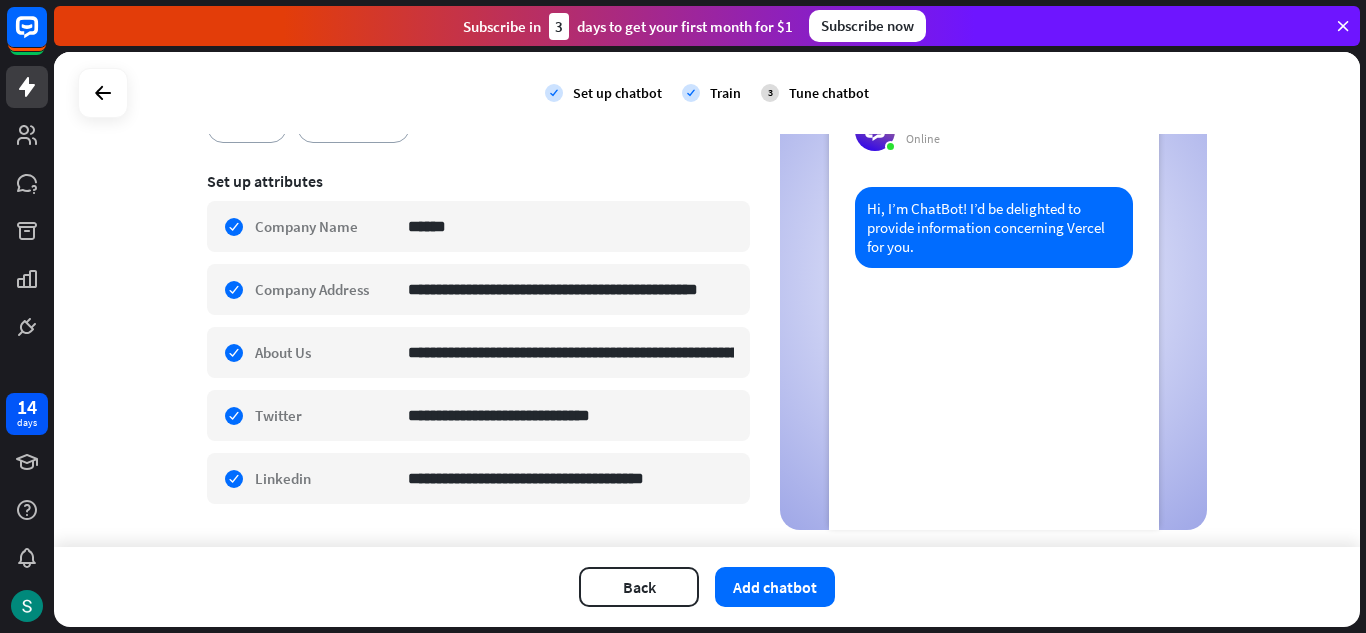 scroll, scrollTop: 344, scrollLeft: 0, axis: vertical 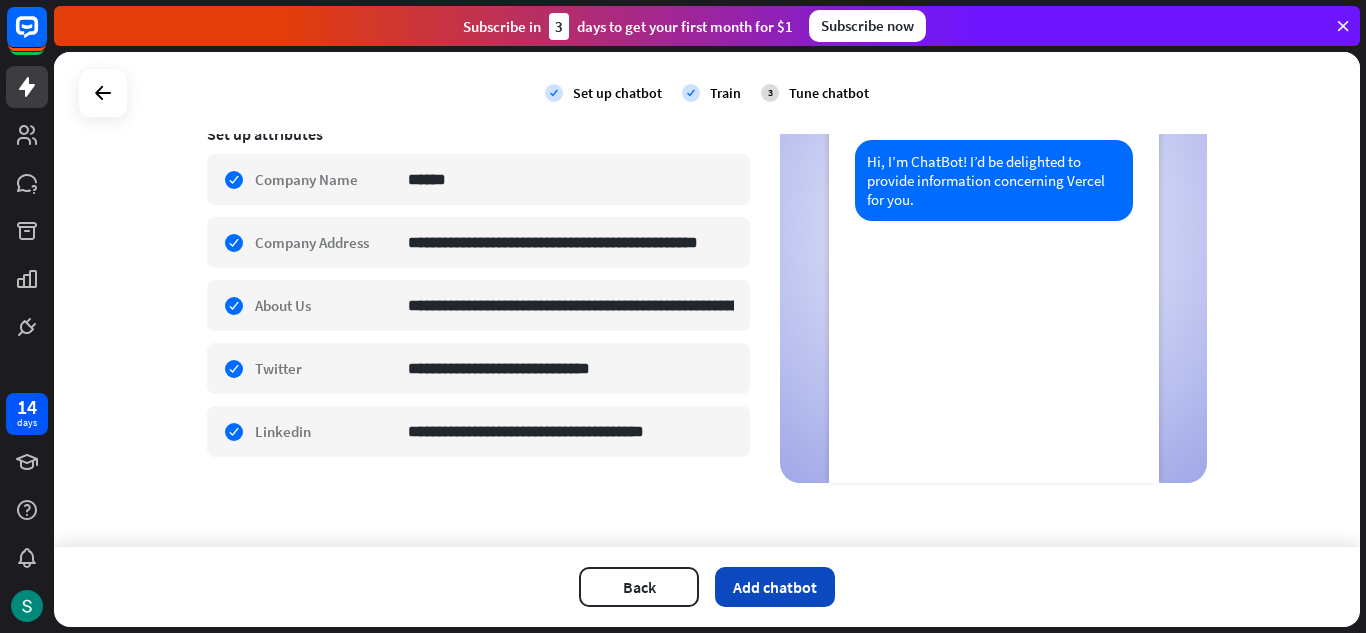 click on "Add chatbot" at bounding box center (775, 587) 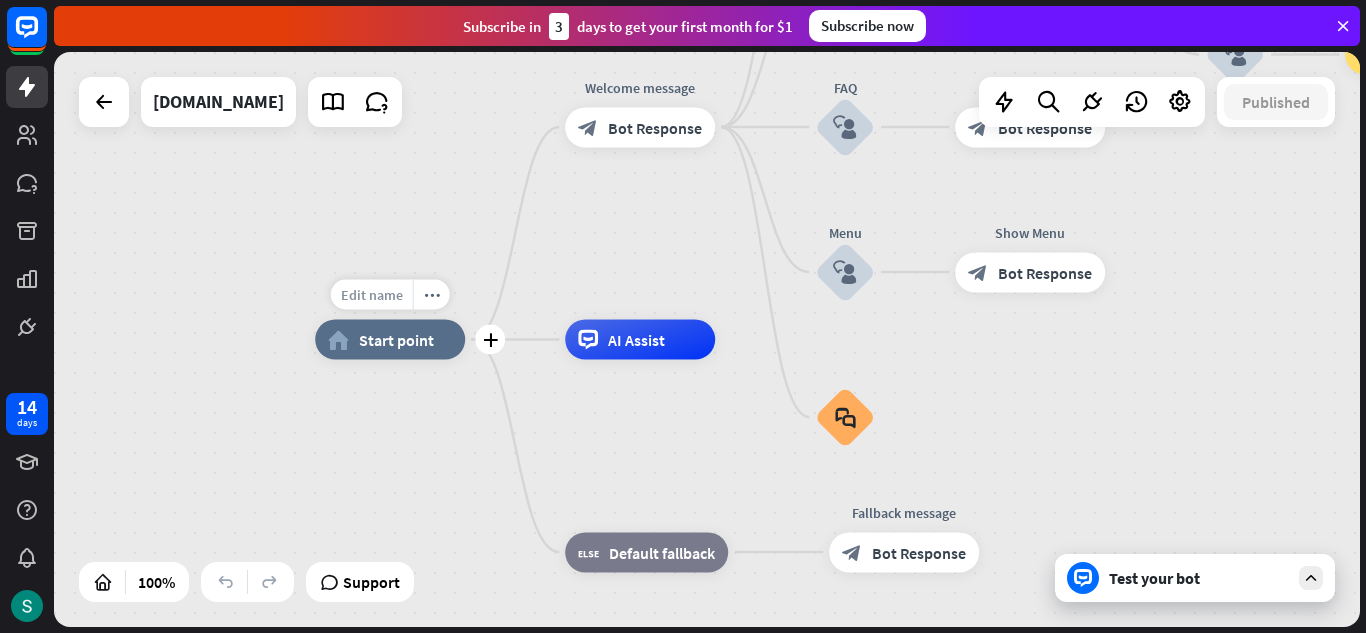 click on "Edit name" at bounding box center [372, 295] 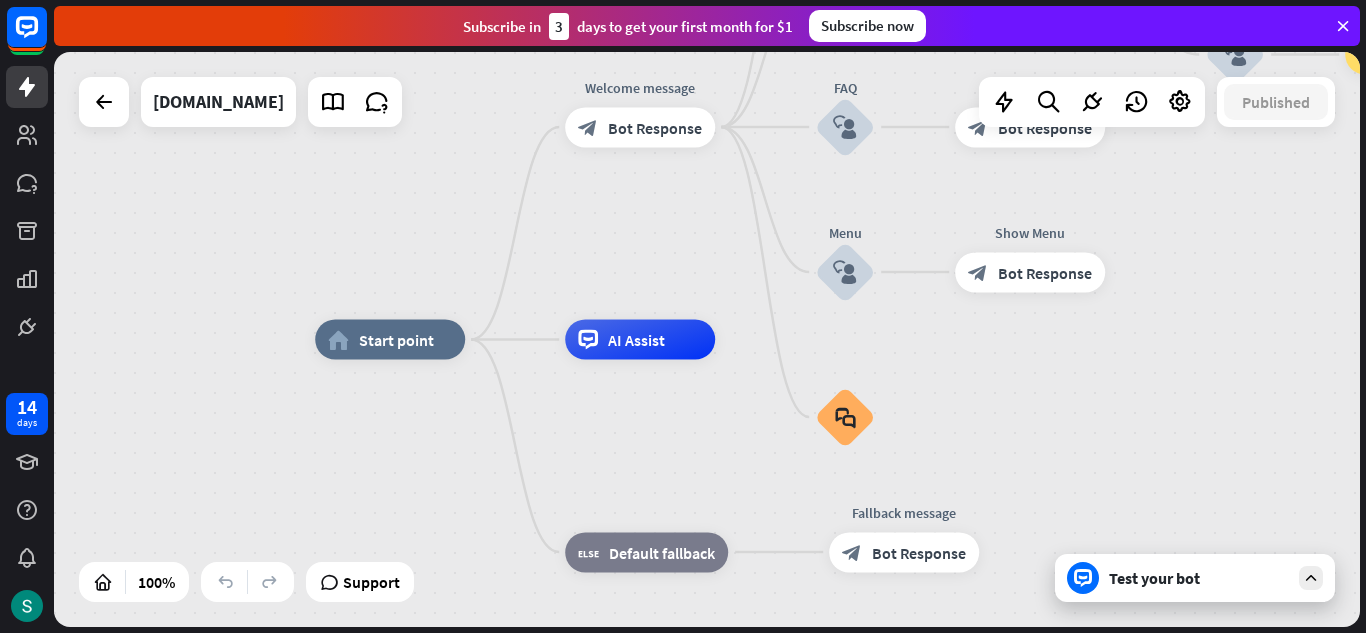 click on "home_2   Start point                 Welcome message   block_bot_response   Bot Response                 About us   block_user_input                 Provide company information   block_bot_response   Bot Response                 Back to Menu   block_user_input                 Was it helpful?   block_bot_response   Bot Response                 Yes   block_user_input                 Thank you!   block_bot_response   Bot Response                 No   block_user_input                 Back to Menu   block_goto   Go to step                 FAQ   block_user_input                   block_bot_response   Bot Response                 Menu   block_user_input                 Show Menu   block_bot_response   Bot Response                   block_faq                     AI Assist                   block_fallback   Default fallback                 Fallback message   block_bot_response   Bot Response" at bounding box center [968, 627] 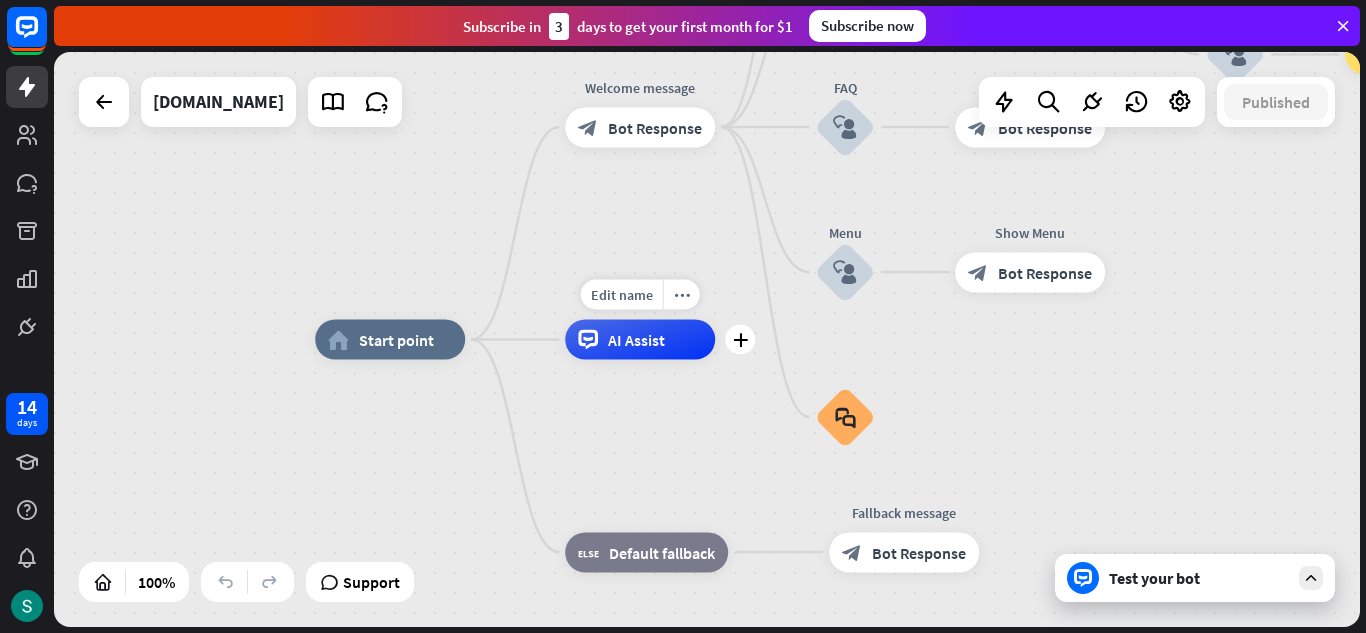 click on "AI Assist" at bounding box center [640, 340] 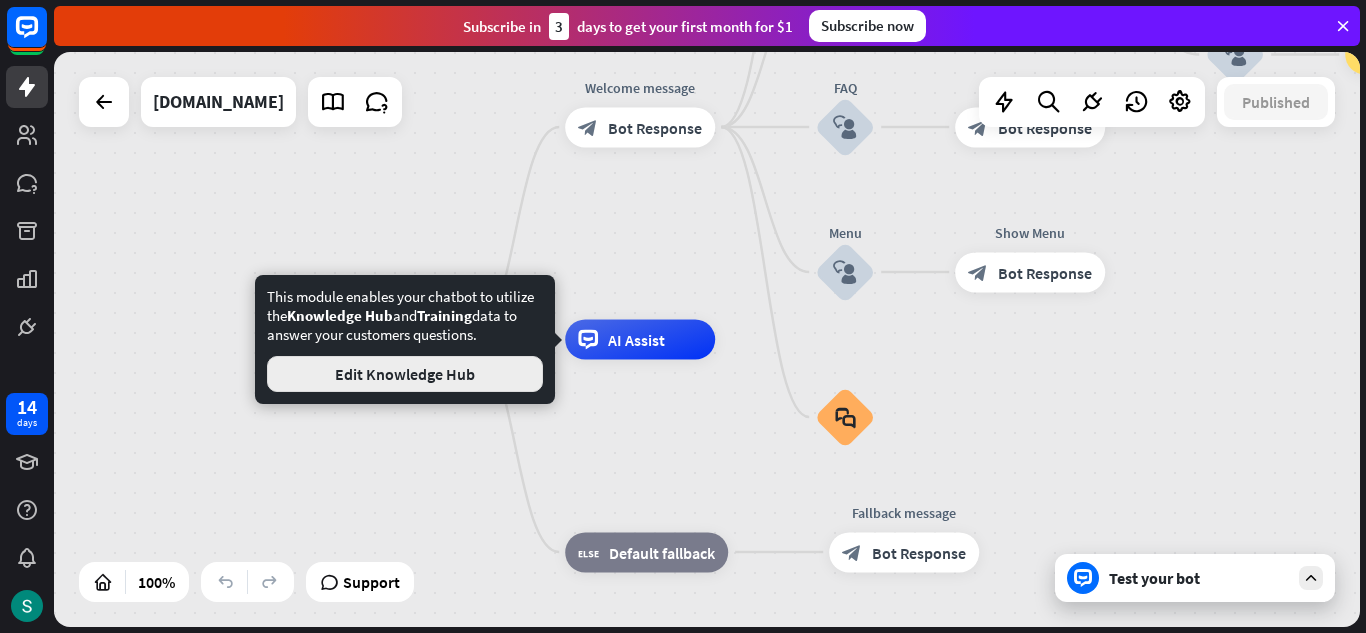 click on "Edit Knowledge Hub" at bounding box center [405, 374] 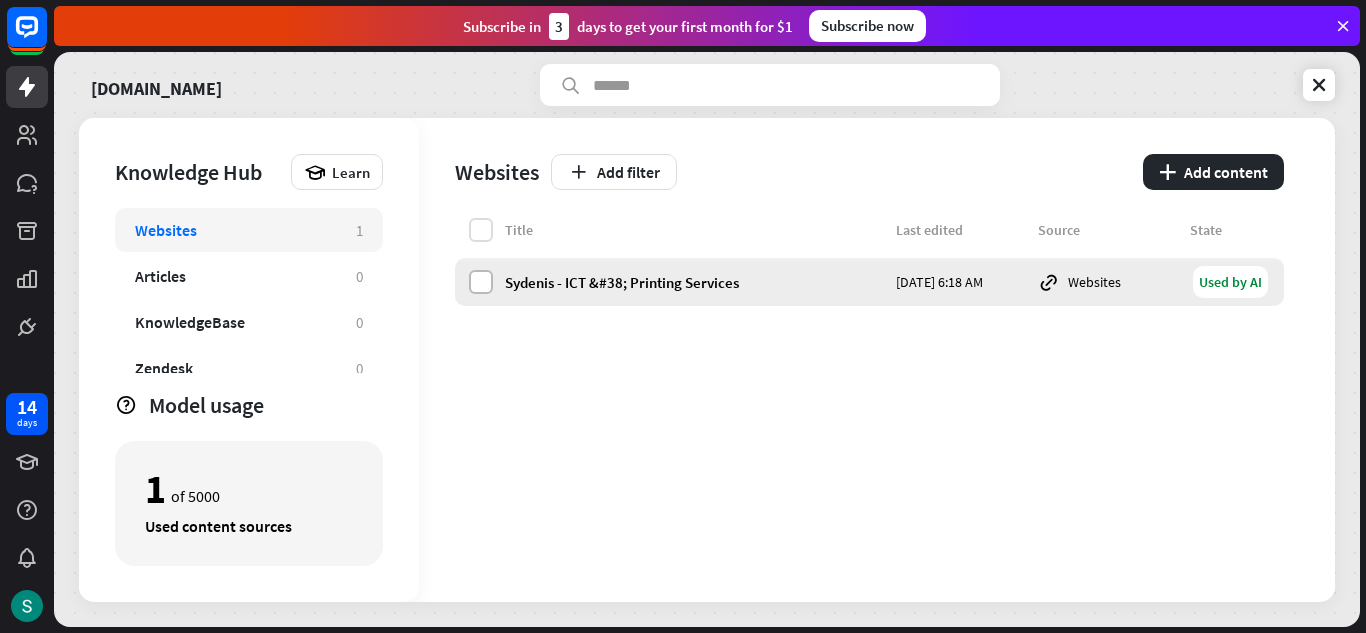 click at bounding box center [481, 282] 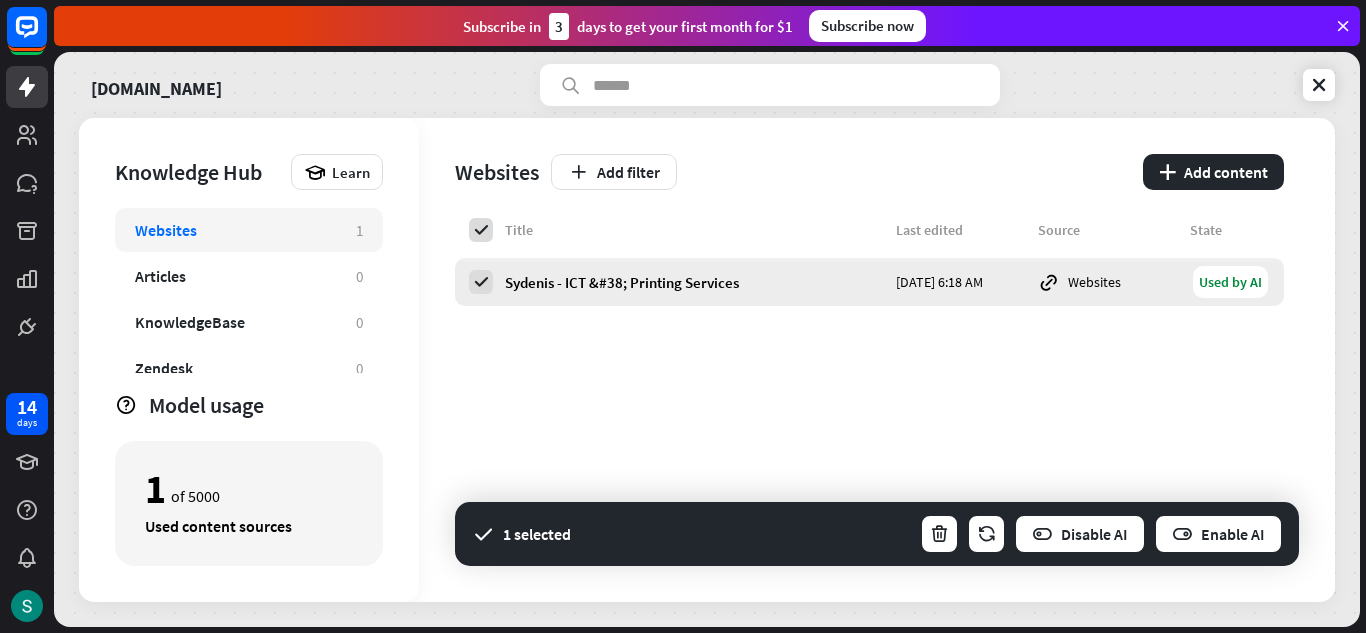 click on "Used by AI" at bounding box center [1230, 282] 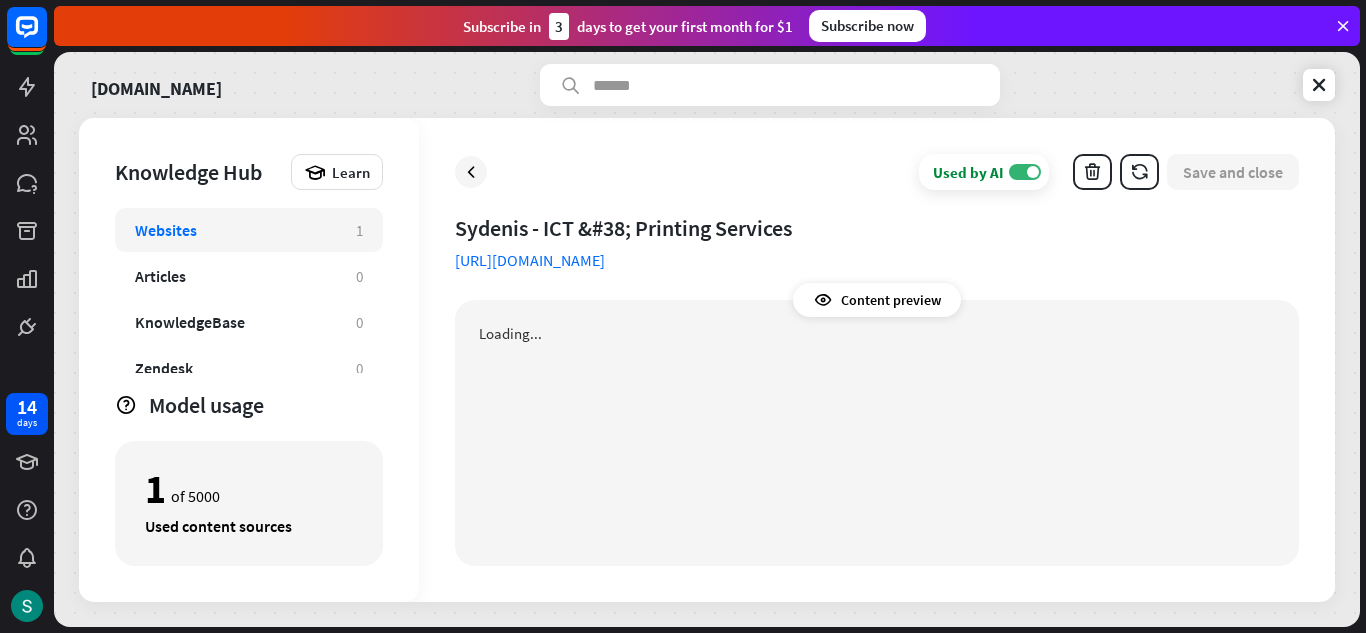 click on "Loading..." at bounding box center (877, 333) 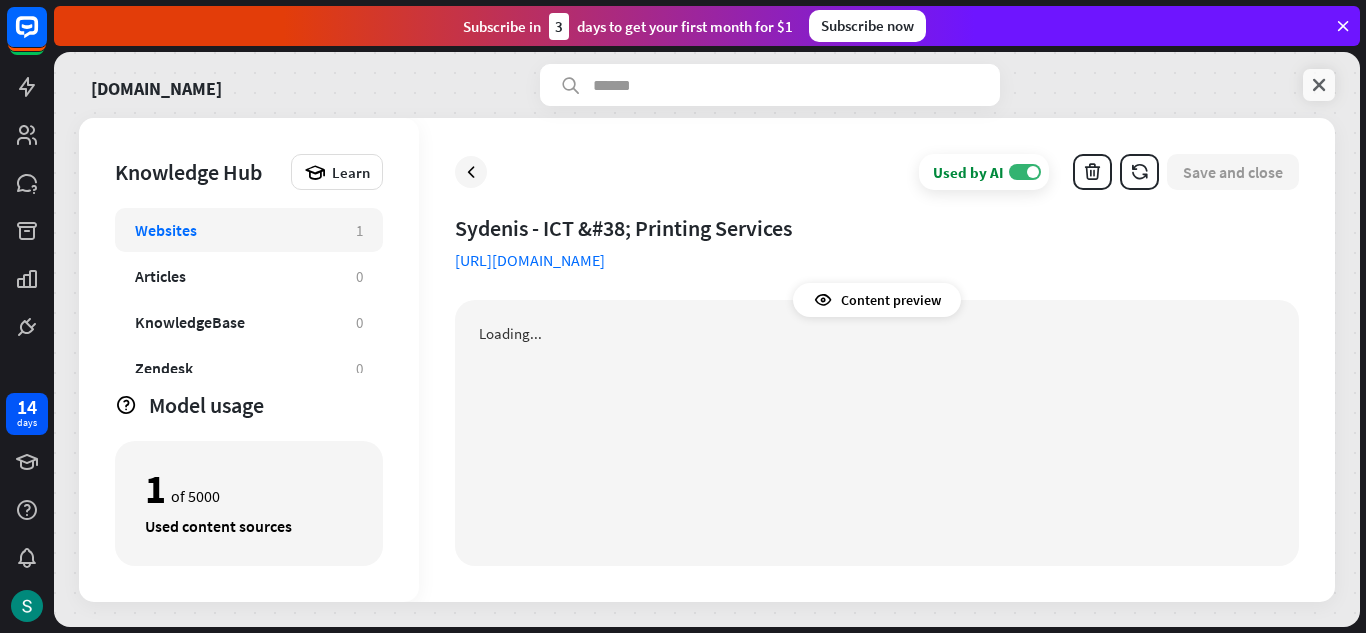 click at bounding box center [1319, 85] 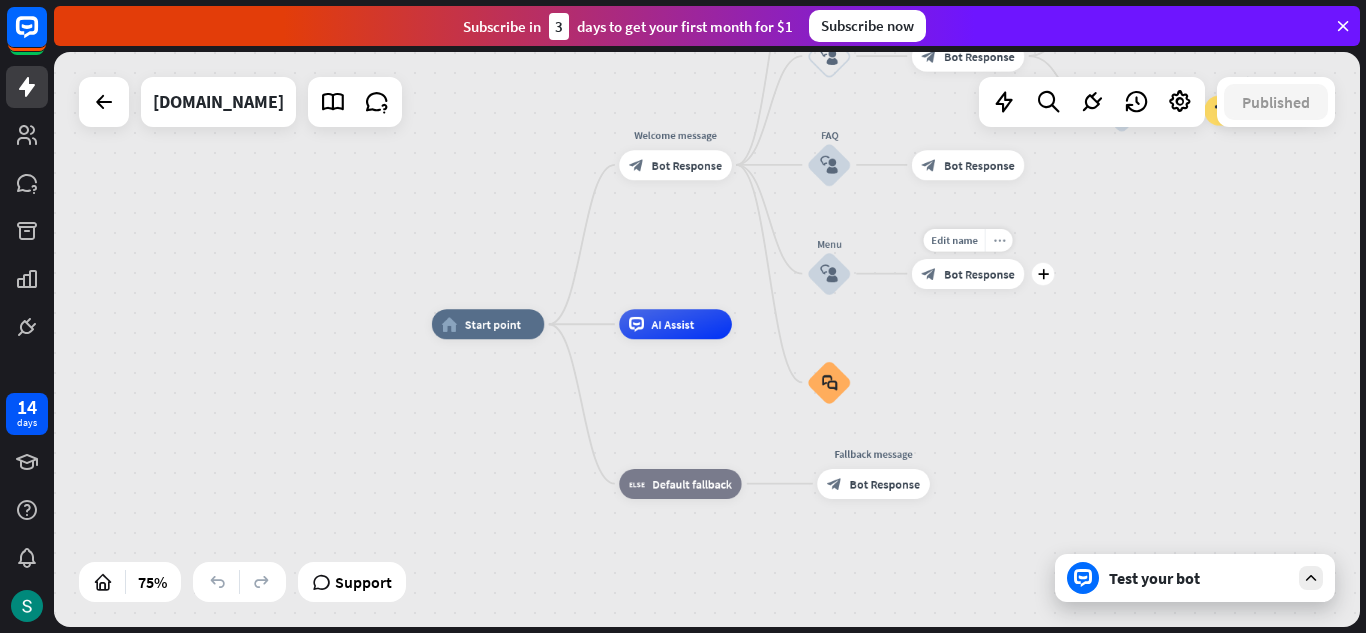 click on "more_horiz" at bounding box center (999, 239) 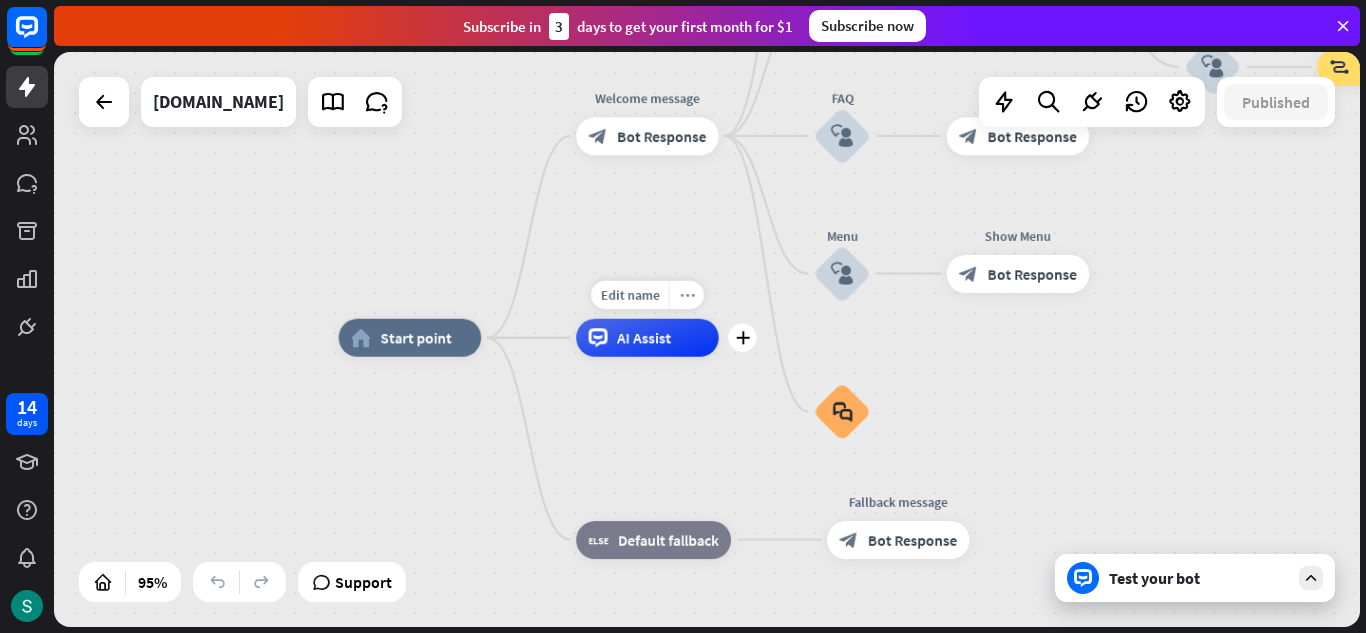 click on "more_horiz" at bounding box center (686, 295) 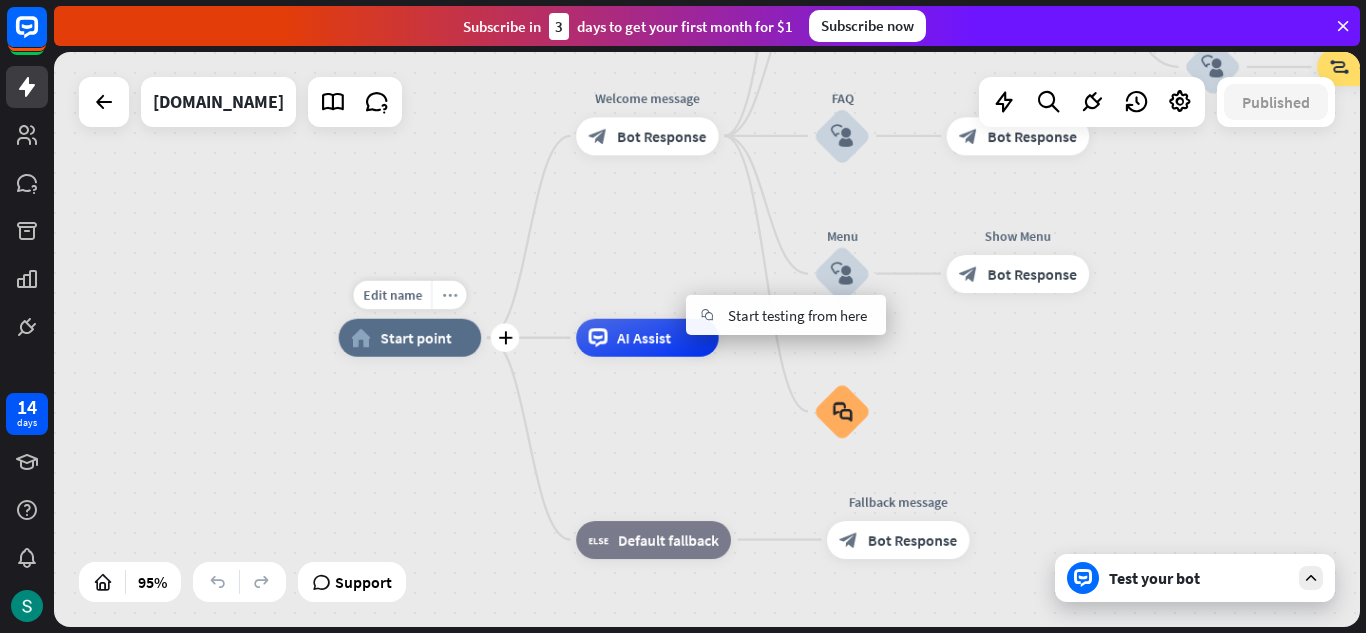 click on "more_horiz" at bounding box center [448, 295] 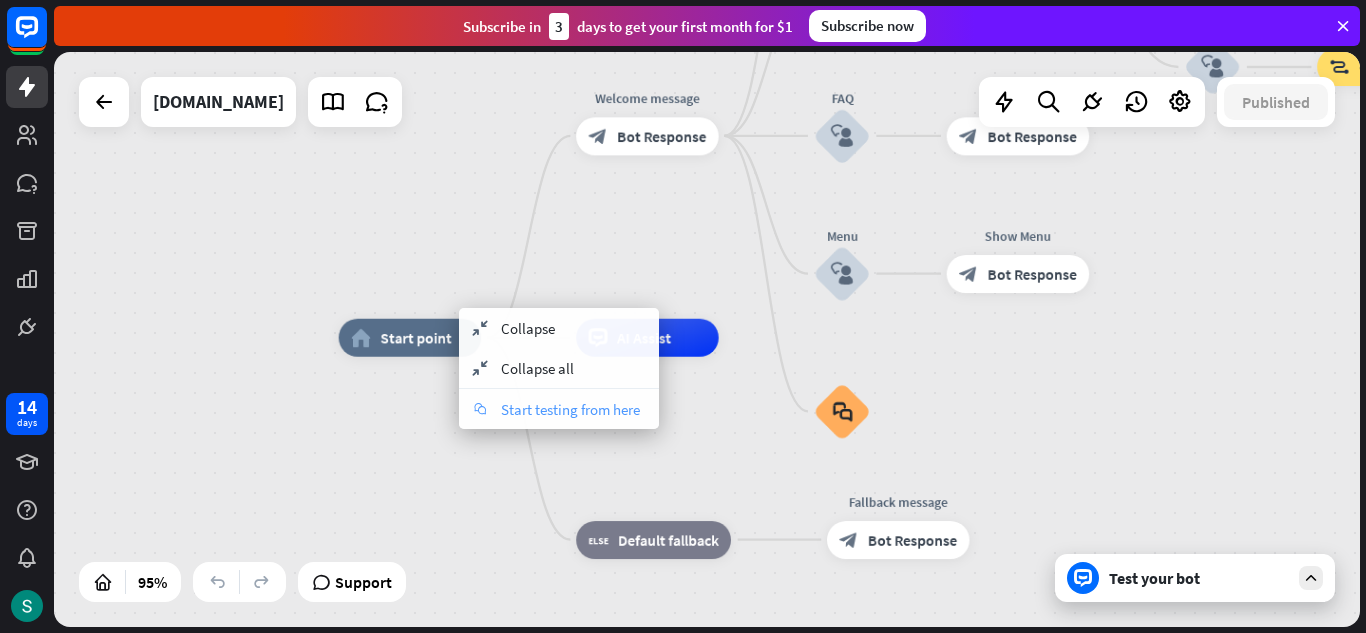 click on "Start testing from here" at bounding box center [570, 409] 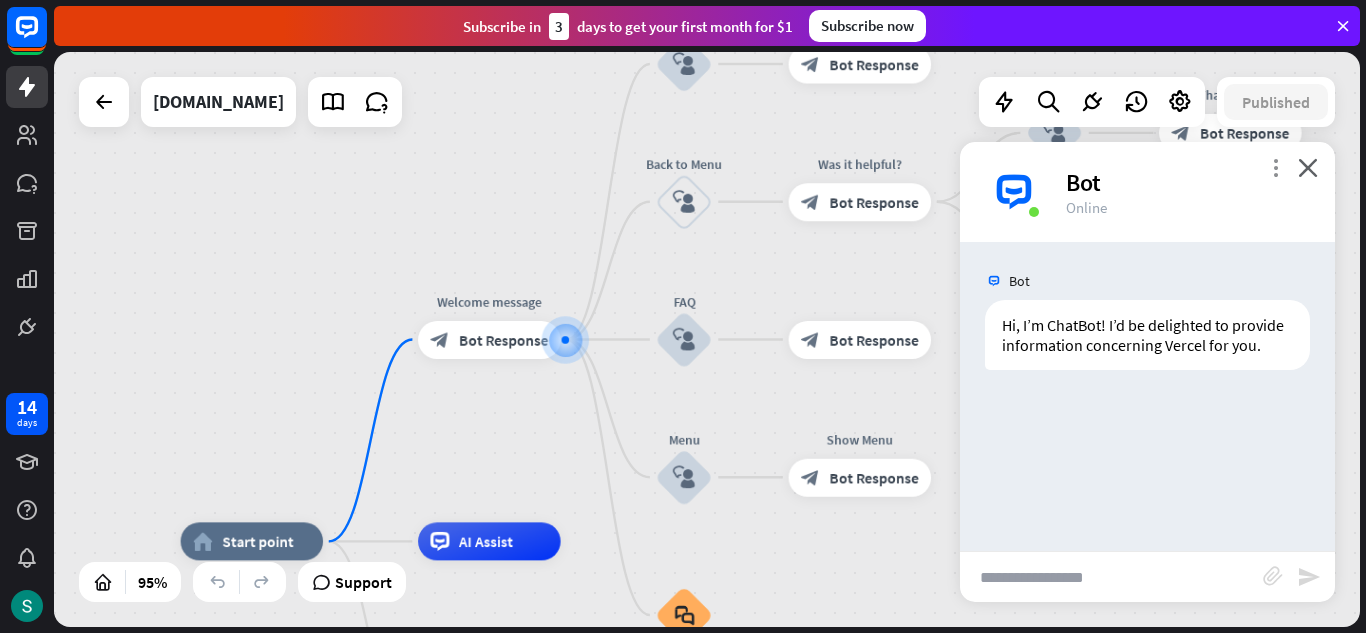 click on "more_vert" at bounding box center [1275, 167] 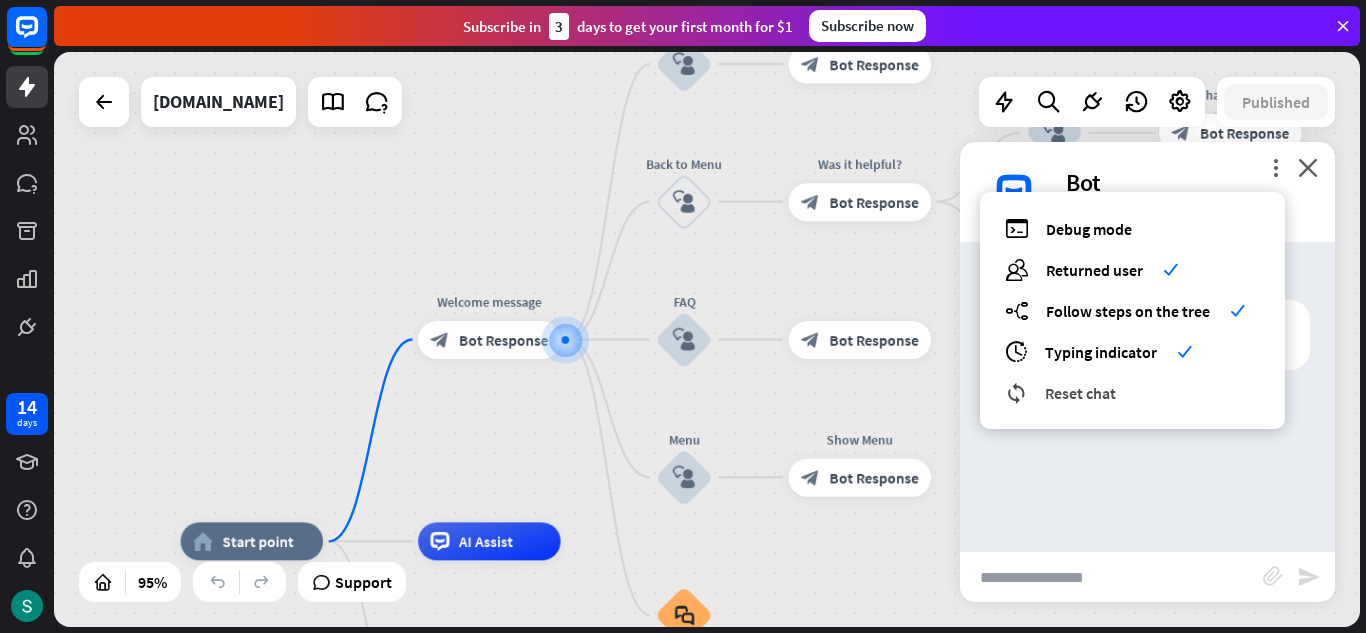 click on "Reset chat" at bounding box center (1080, 393) 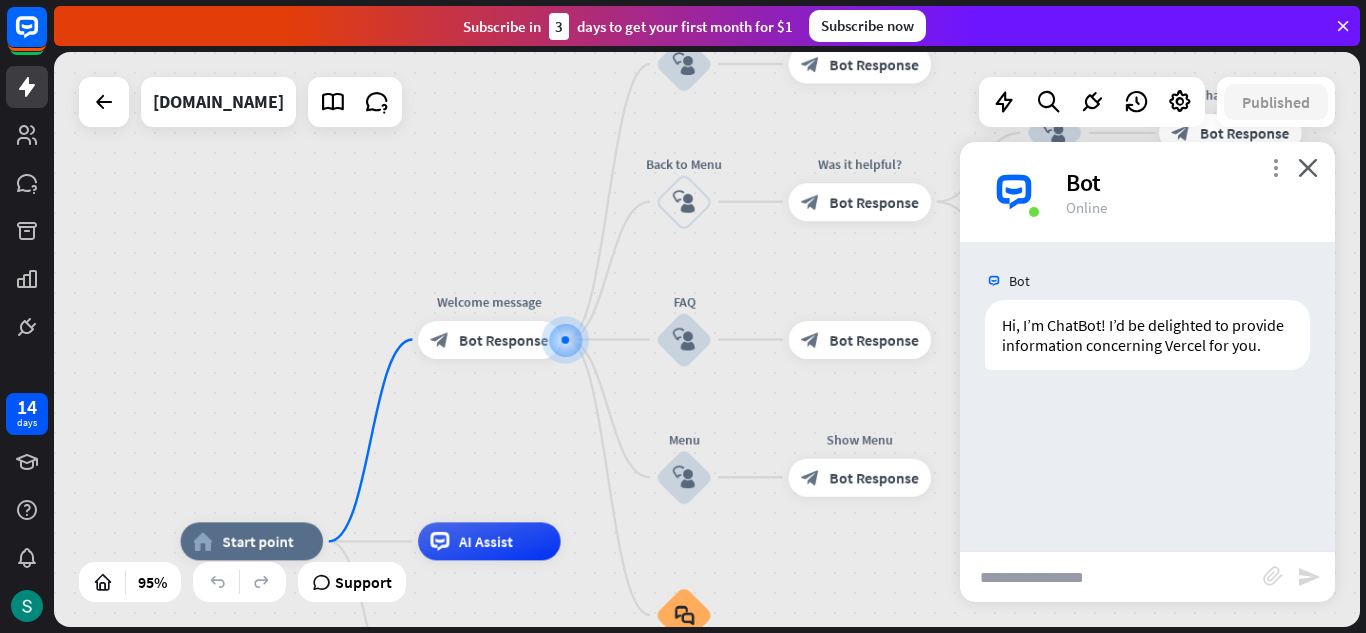 click on "more_vert" at bounding box center [1275, 167] 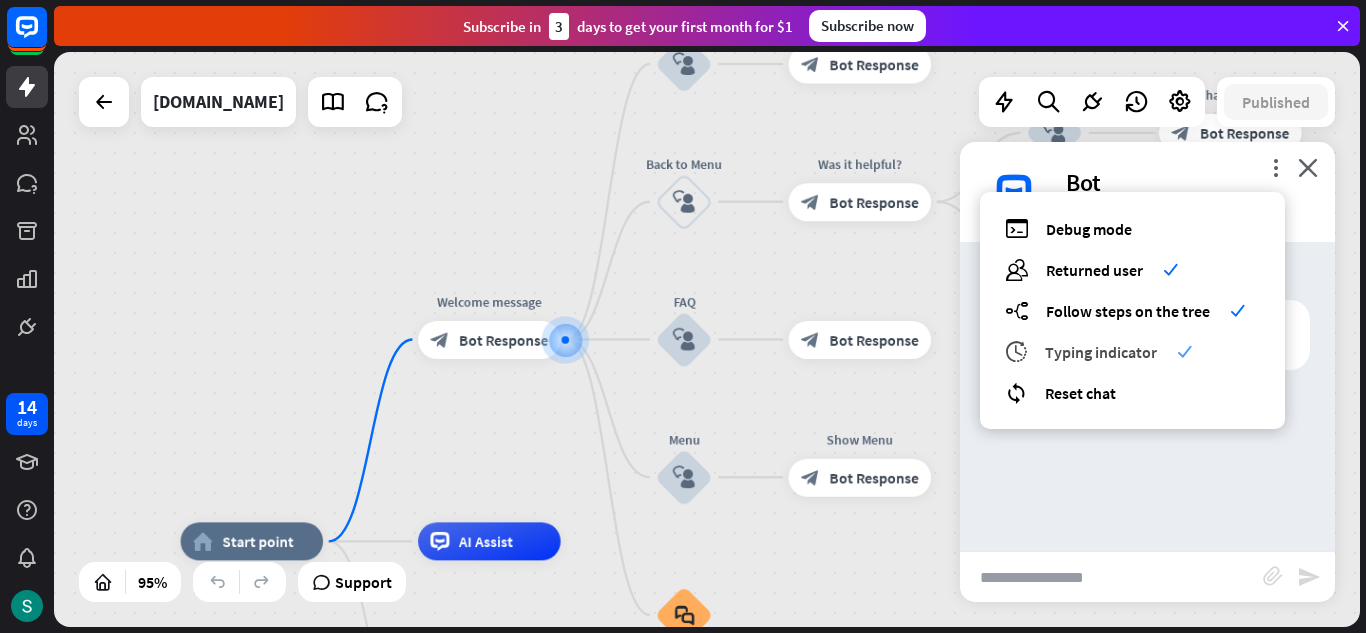 click on "Typing indicator" at bounding box center [1101, 352] 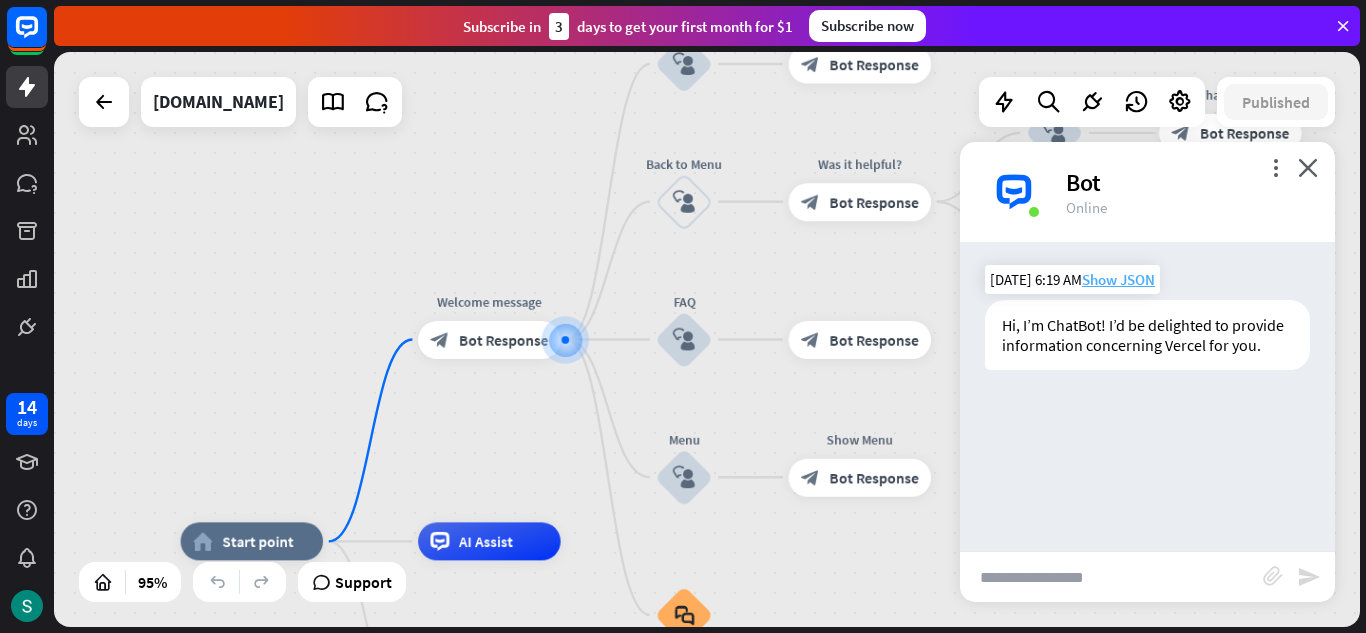 click on "Show JSON" at bounding box center [1118, 279] 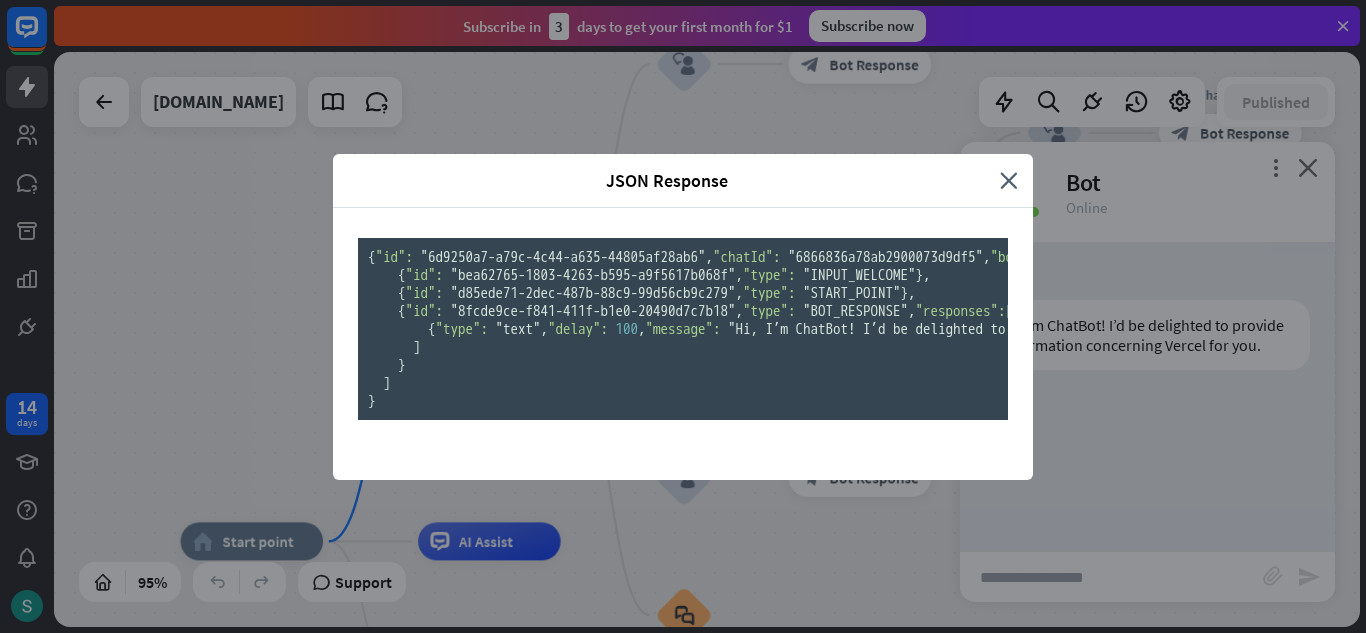 scroll, scrollTop: 334, scrollLeft: 0, axis: vertical 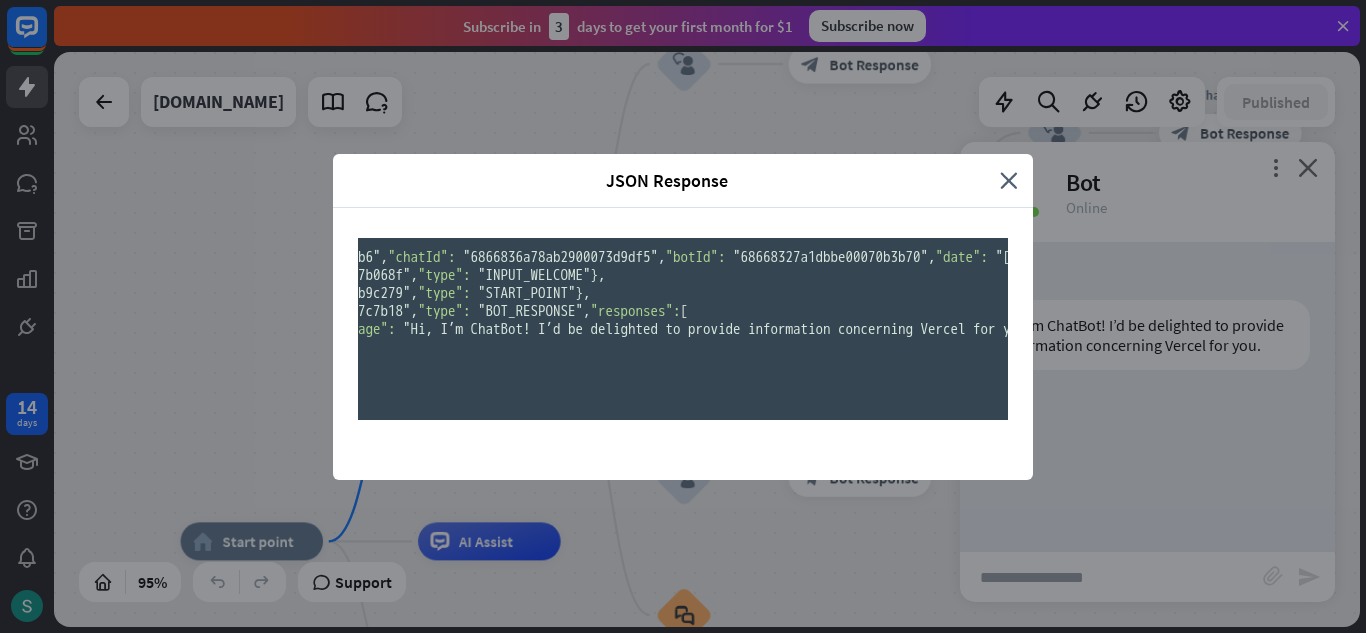 click on ""Hi, I’m ChatBot! I’d be delighted to provide information concerning Vercel for you."" at bounding box center (722, 329) 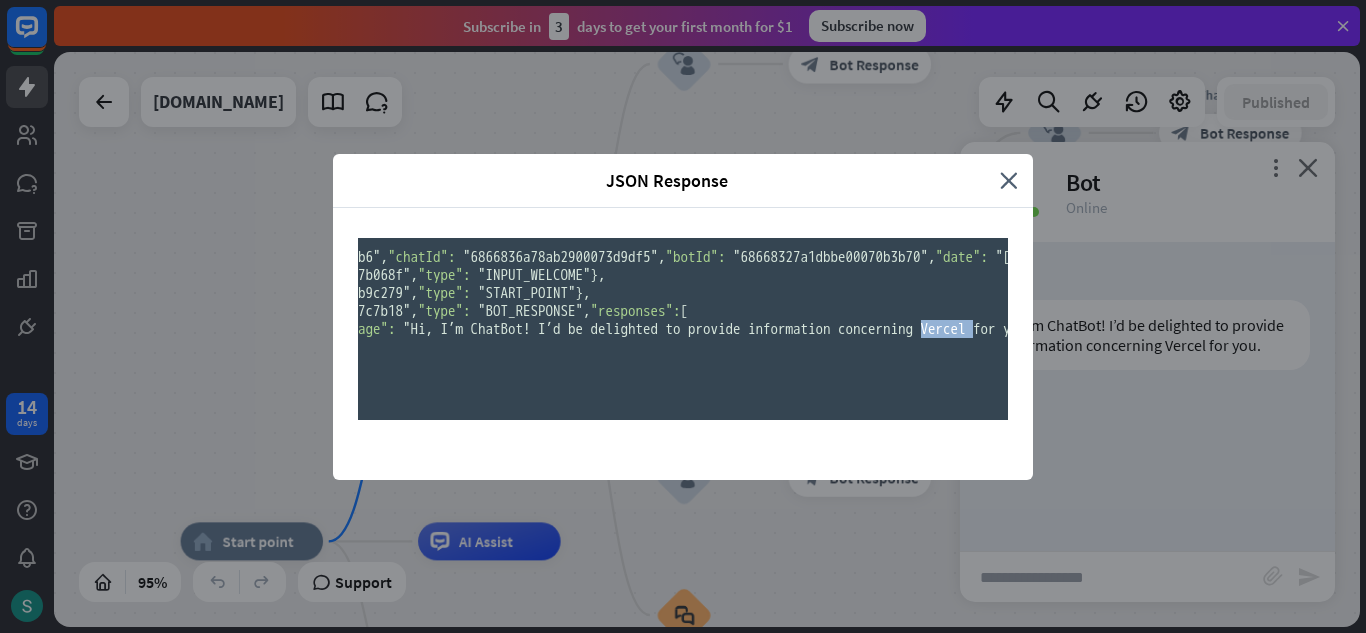 click on ""Hi, I’m ChatBot! I’d be delighted to provide information concerning Vercel for you."" at bounding box center (722, 329) 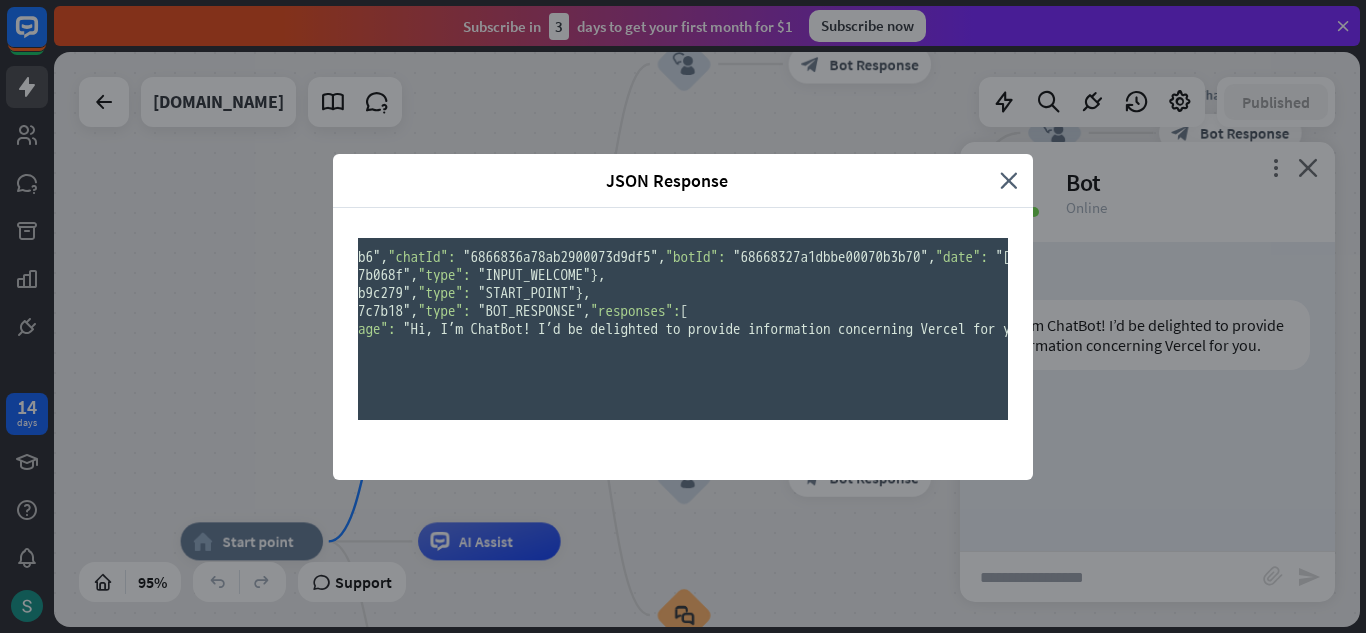 drag, startPoint x: 497, startPoint y: 376, endPoint x: 733, endPoint y: 377, distance: 236.00212 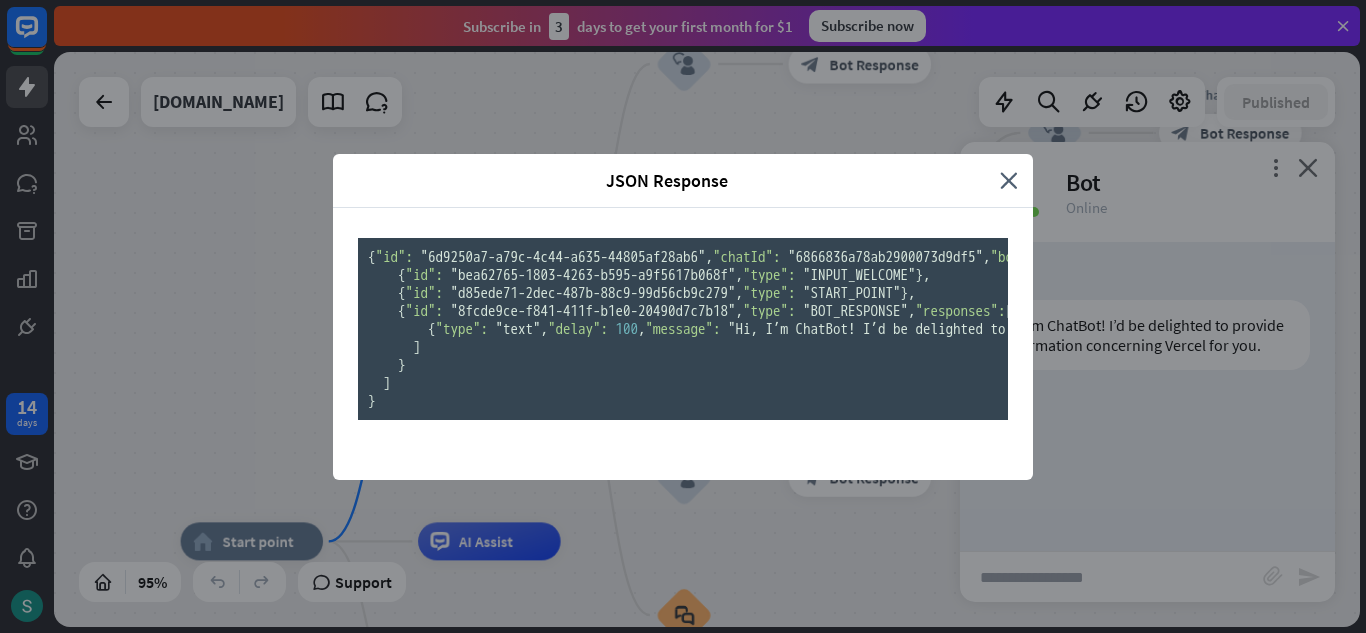 scroll, scrollTop: 0, scrollLeft: 0, axis: both 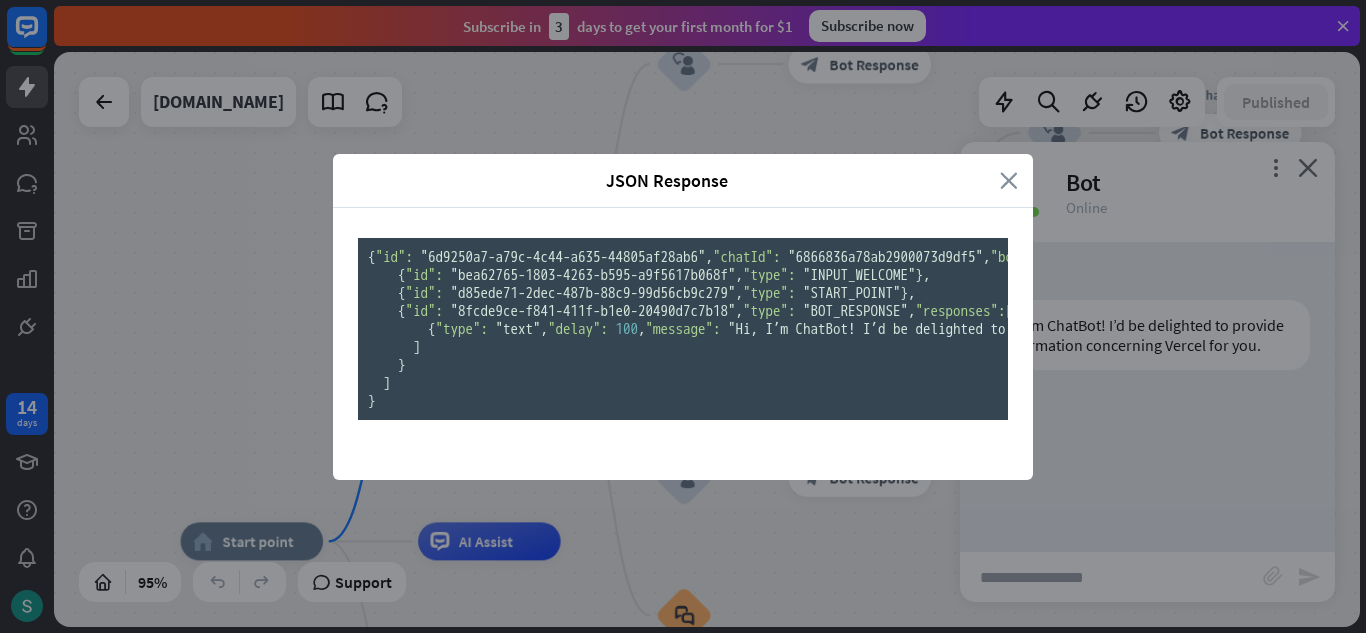 click on "close" at bounding box center (1009, 180) 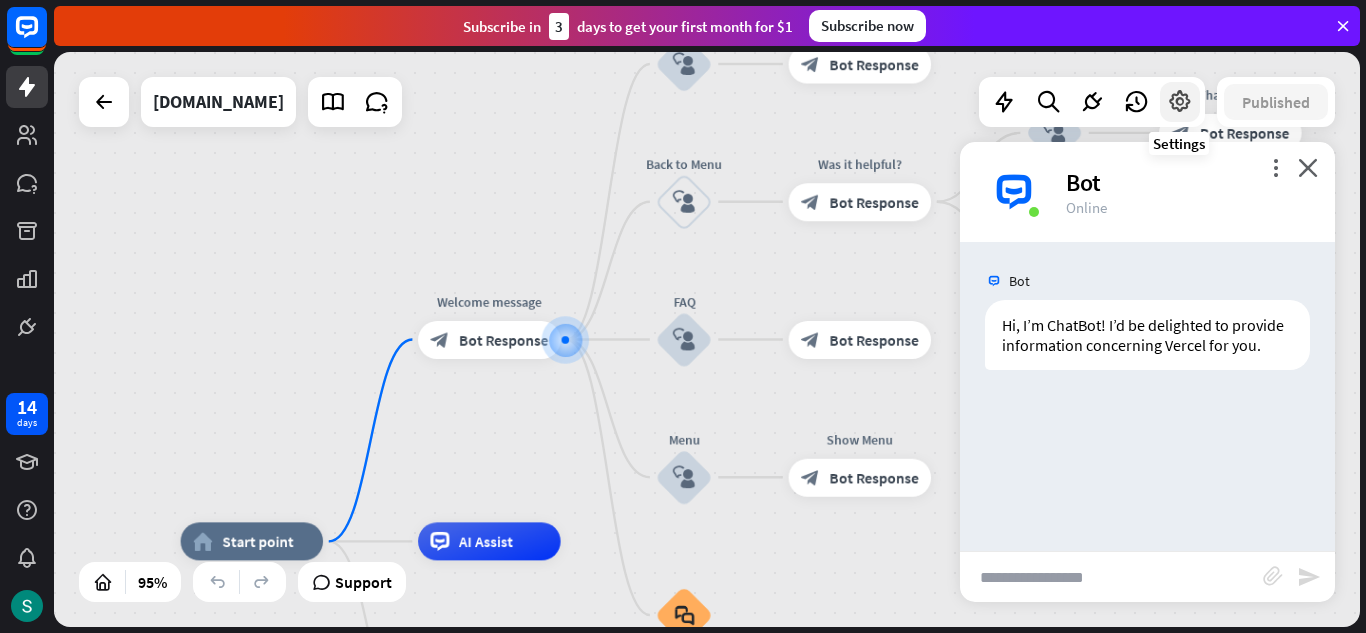 click at bounding box center (1180, 102) 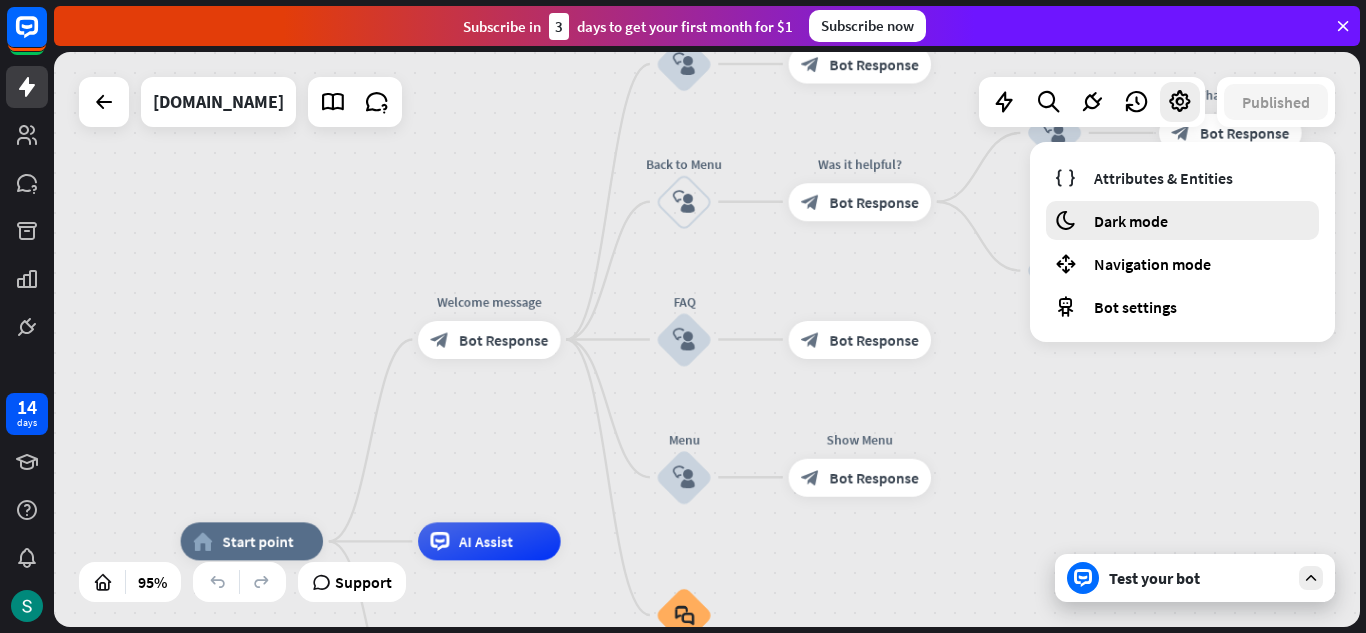 click on "Dark mode" at bounding box center (1131, 221) 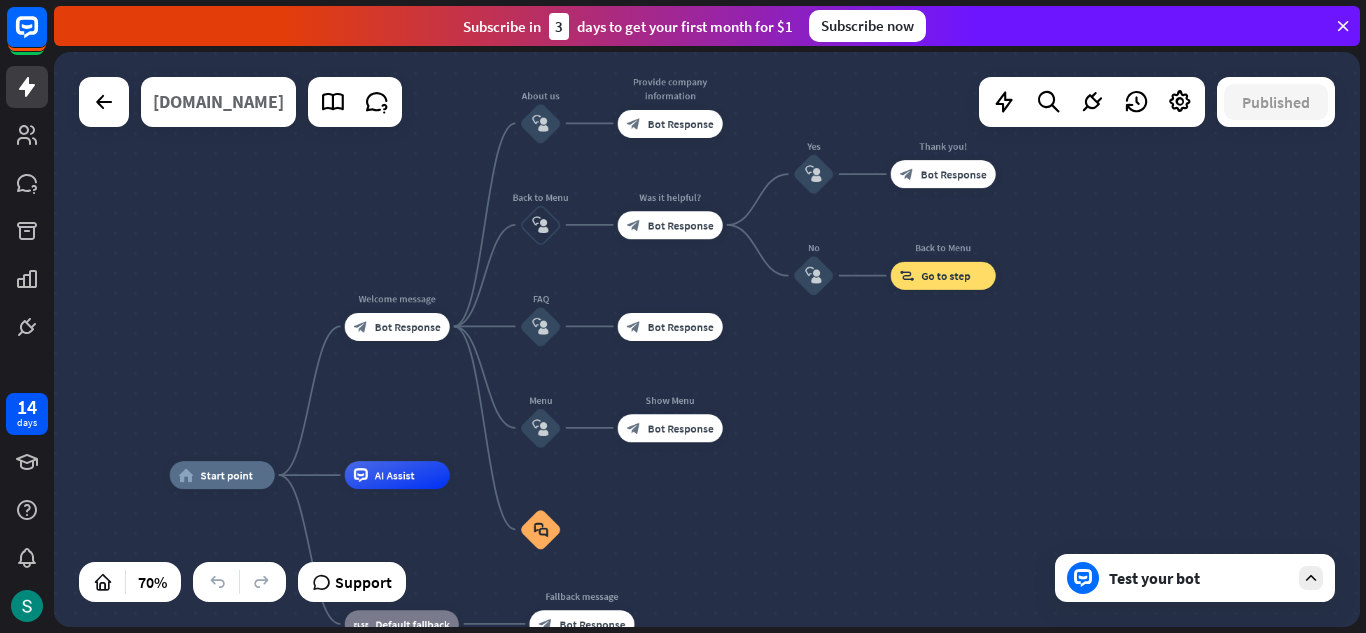 click on "[DOMAIN_NAME]" at bounding box center [218, 102] 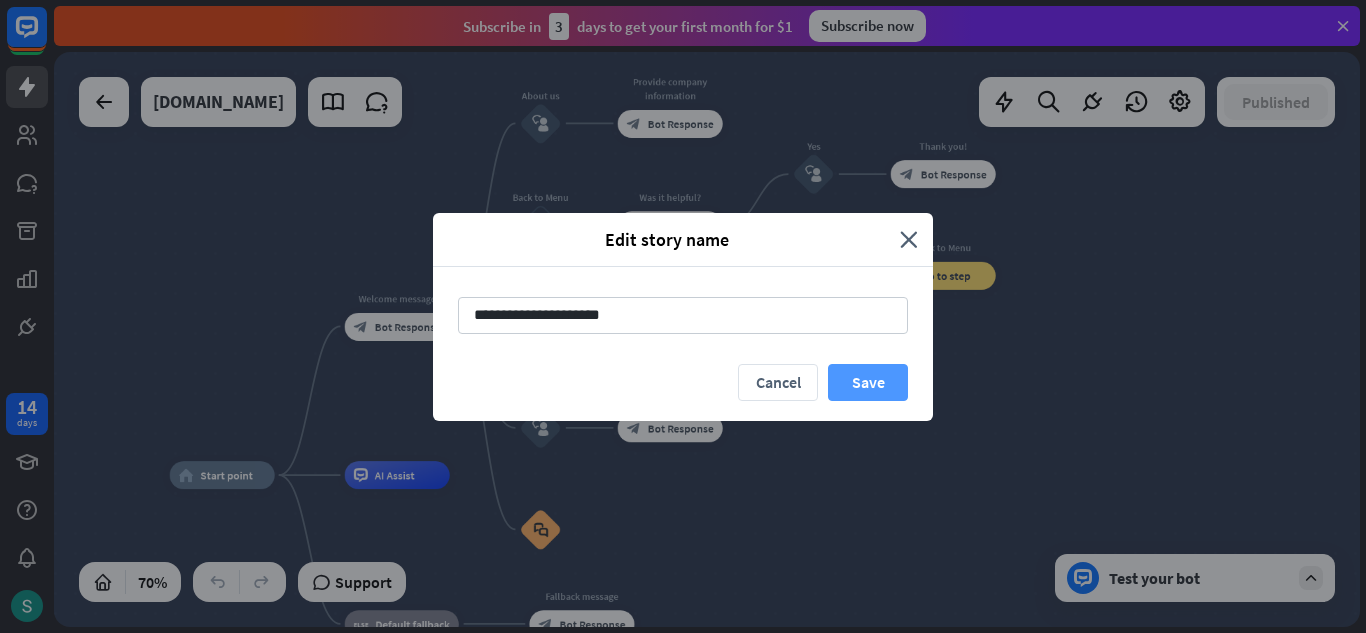 click on "Save" at bounding box center (868, 382) 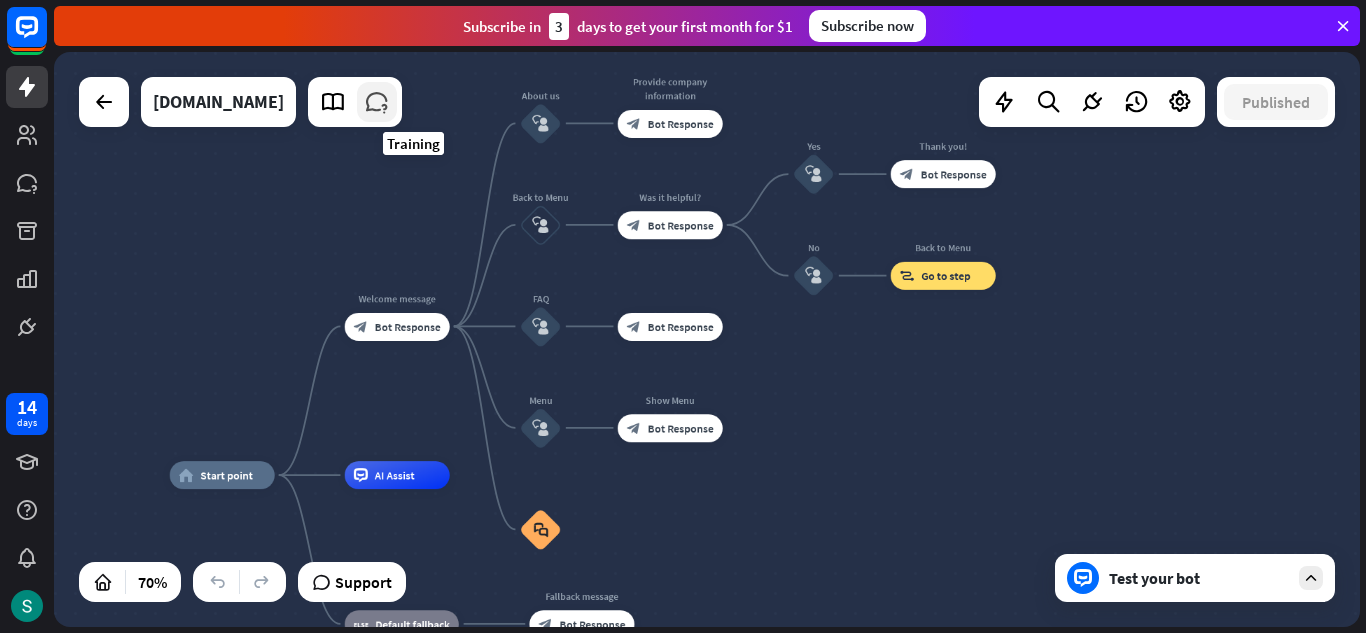 click at bounding box center (377, 102) 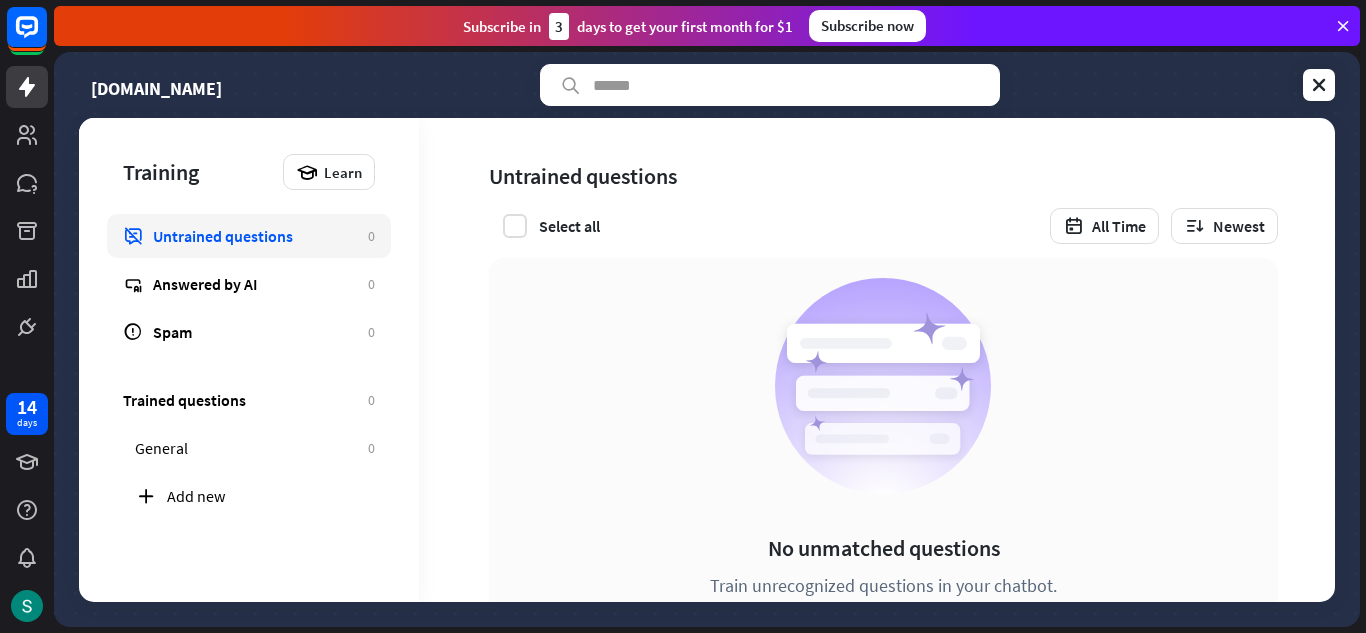 click on "Untrained questions" at bounding box center (255, 236) 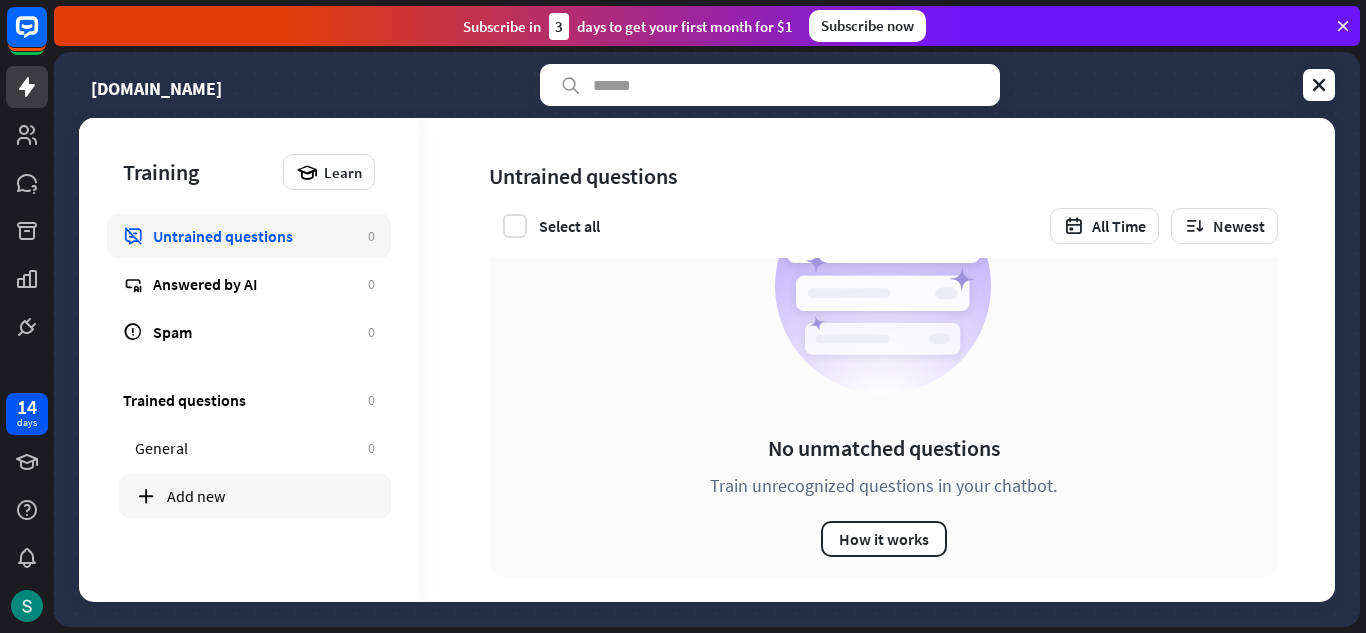 click on "Add new" at bounding box center [271, 496] 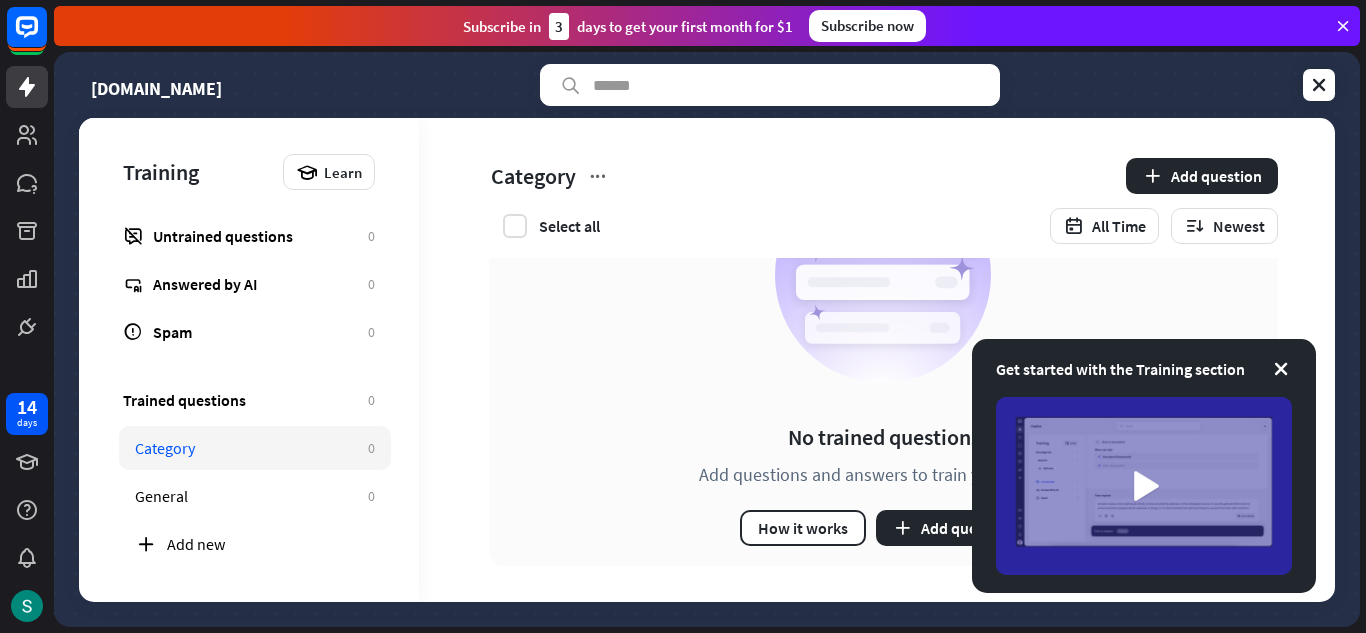 scroll, scrollTop: 117, scrollLeft: 0, axis: vertical 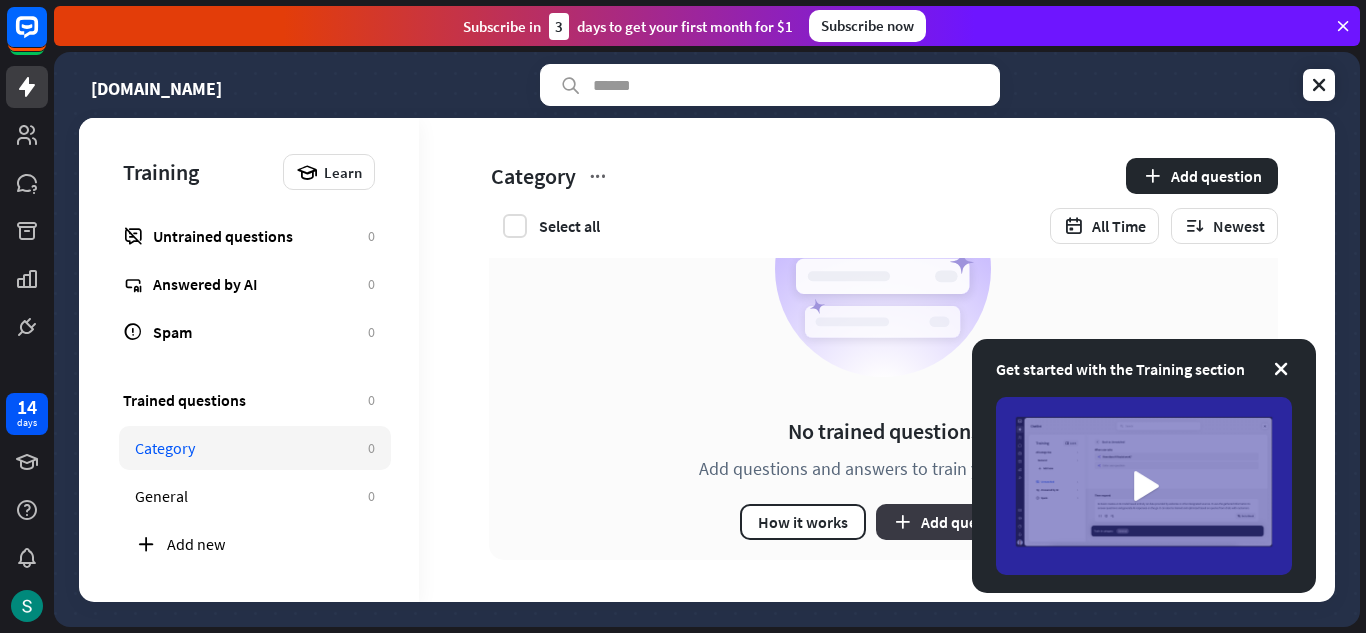 click on "Add question" at bounding box center (952, 522) 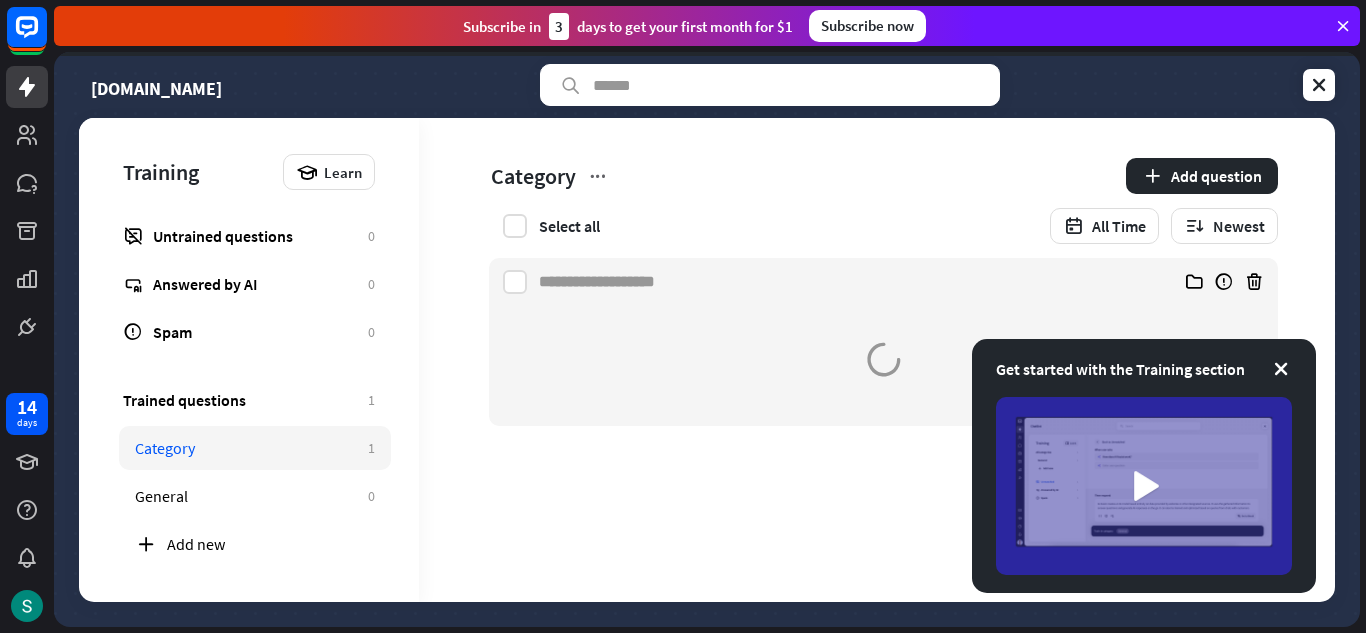 scroll, scrollTop: 0, scrollLeft: 0, axis: both 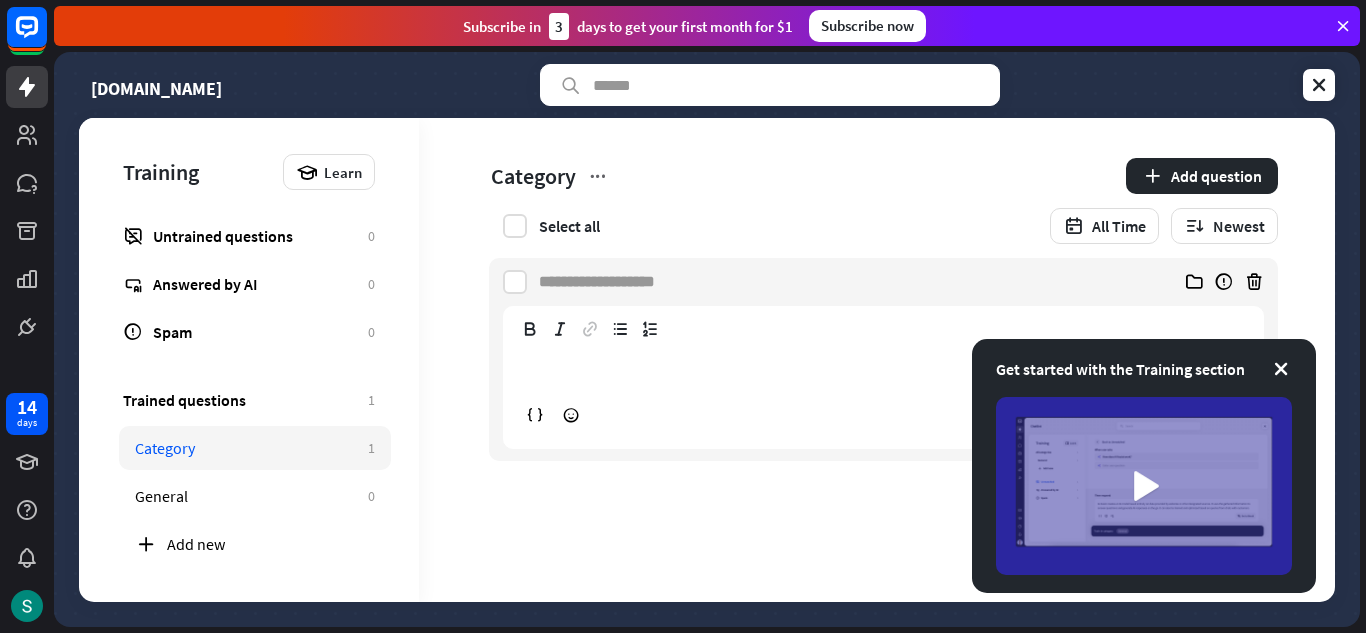 click on "**********" at bounding box center (883, 367) 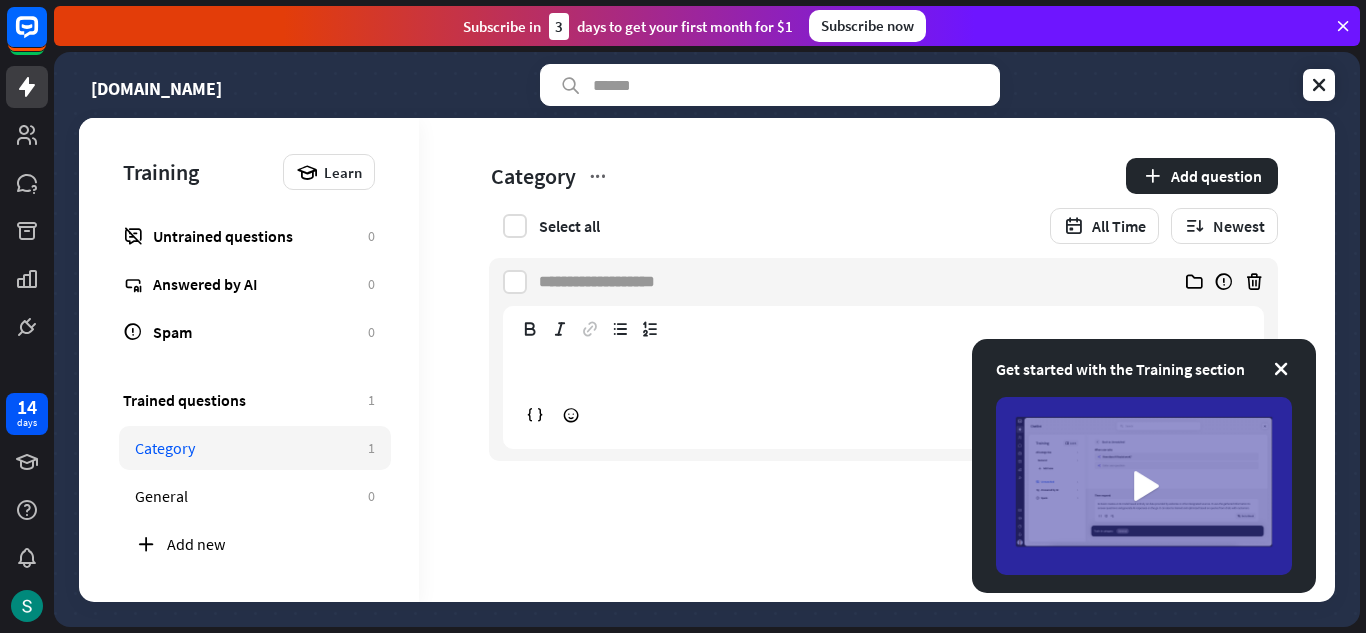 click on "**********" at bounding box center [869, 377] 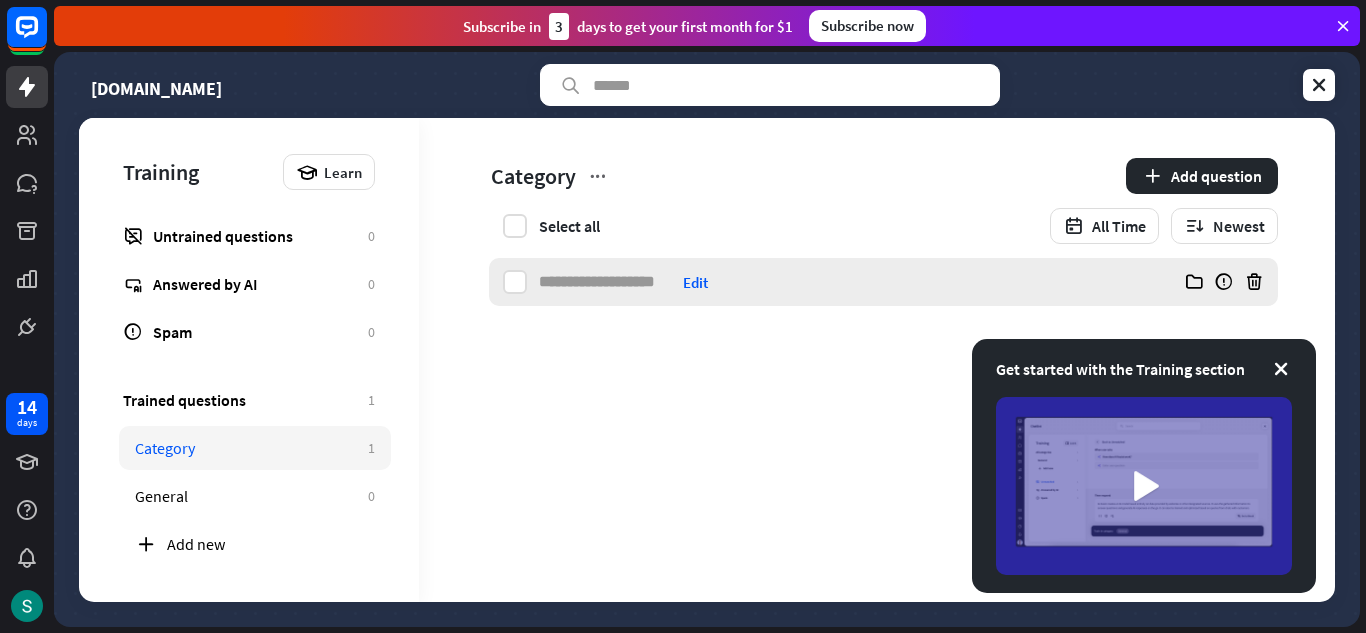 click at bounding box center (607, 282) 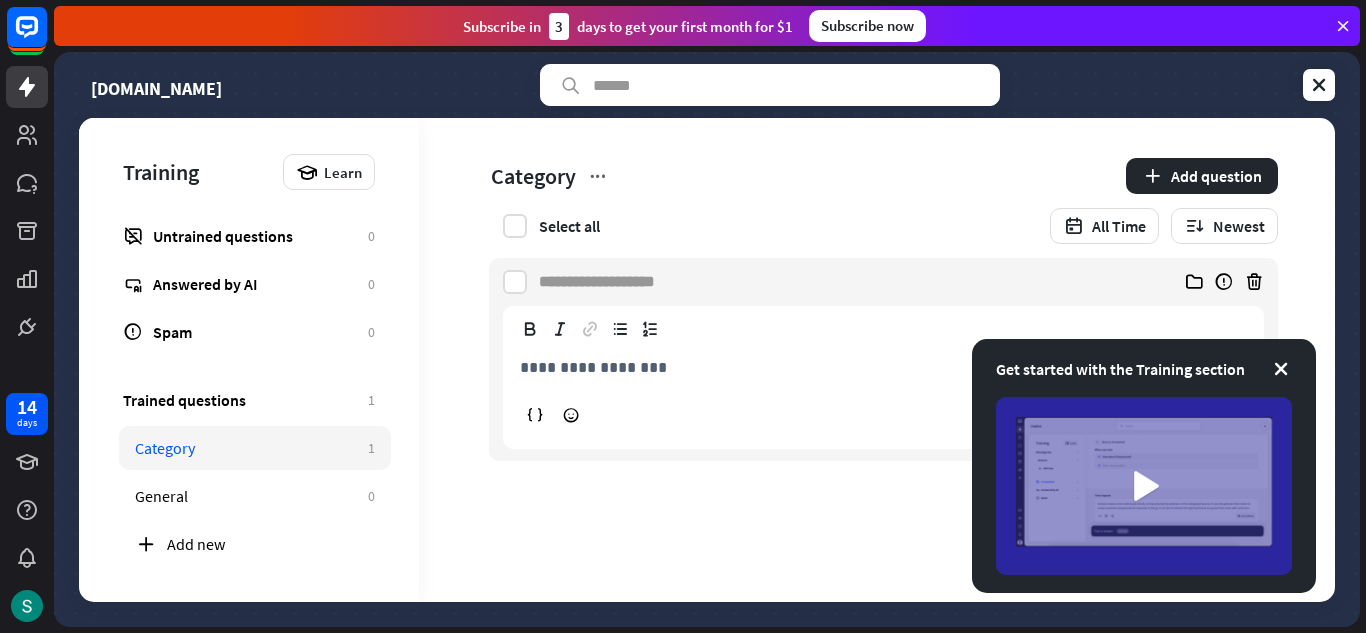click on "**********" at bounding box center [883, 367] 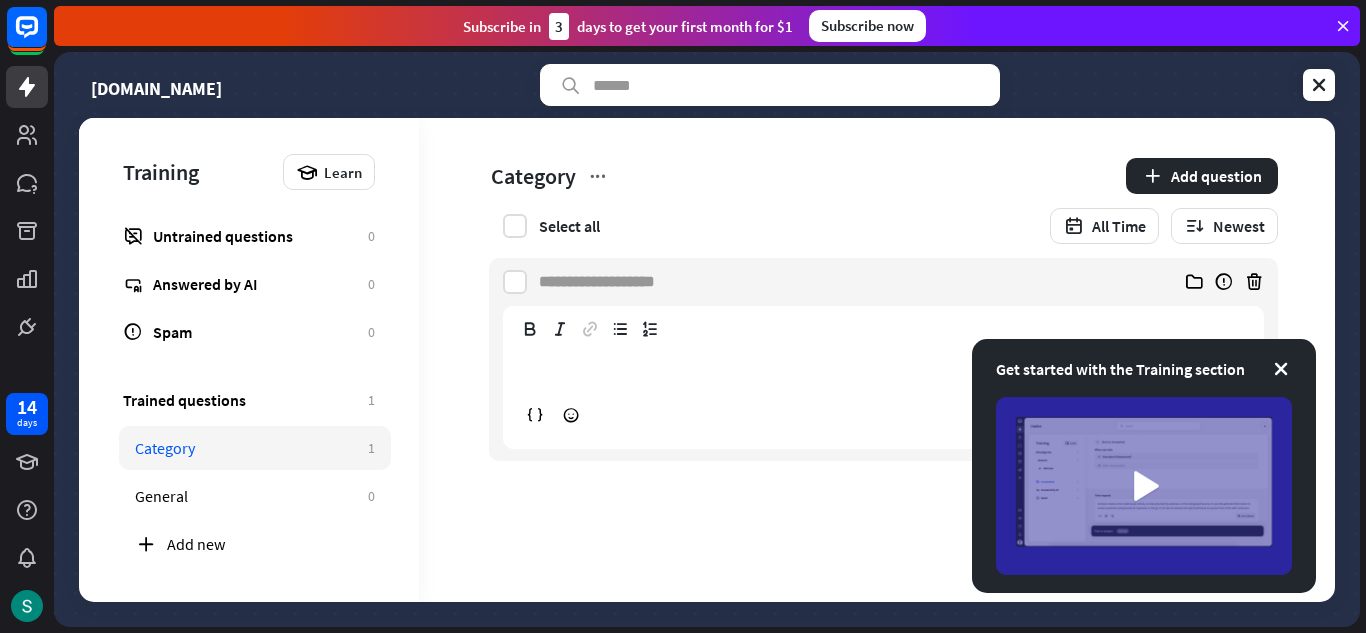 type 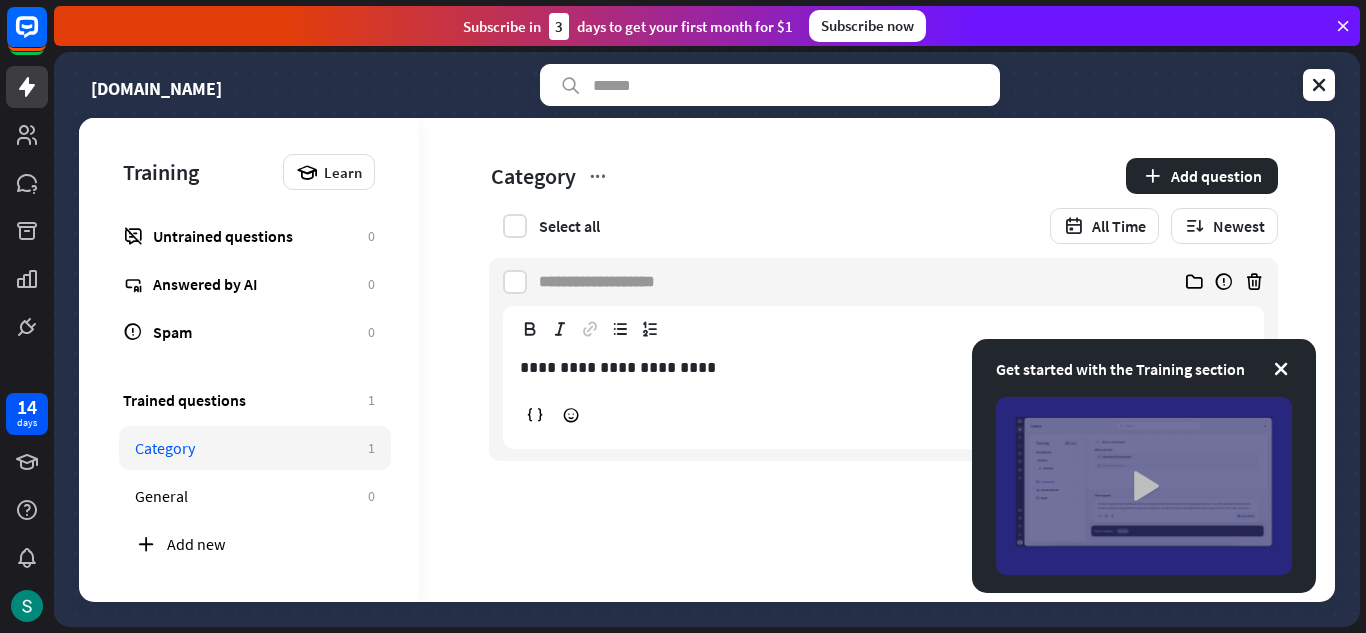 click at bounding box center (1144, 486) 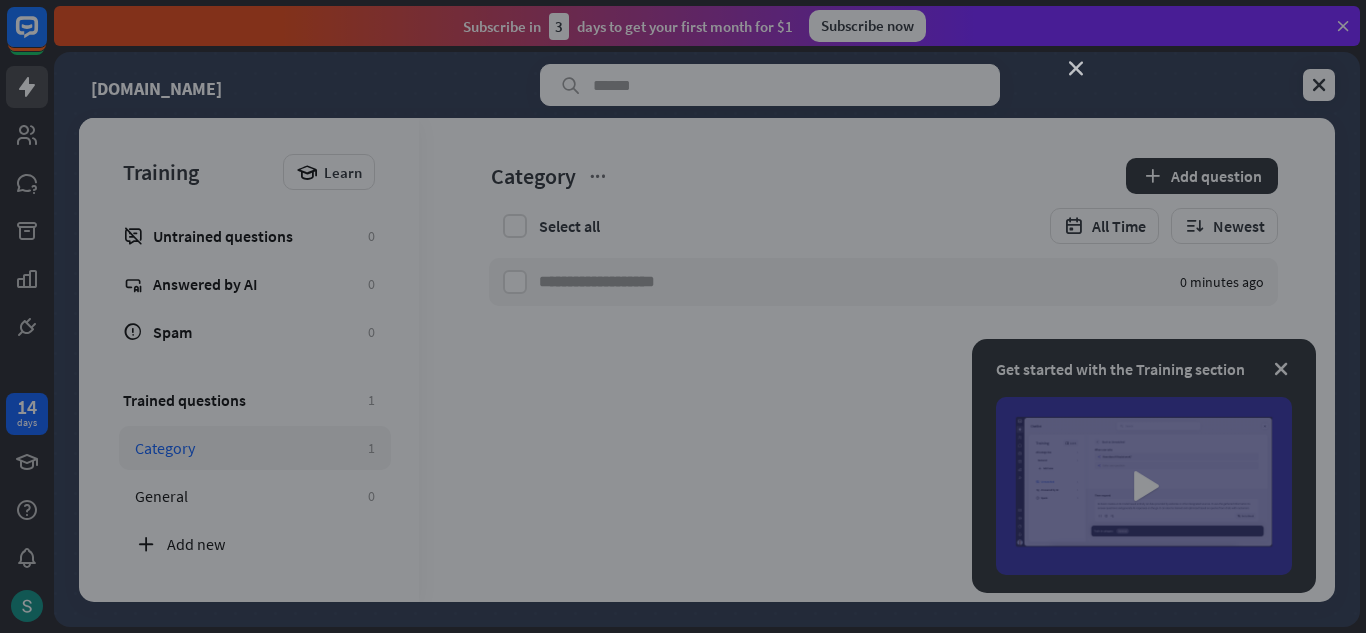click on "close" at bounding box center [1076, 69] 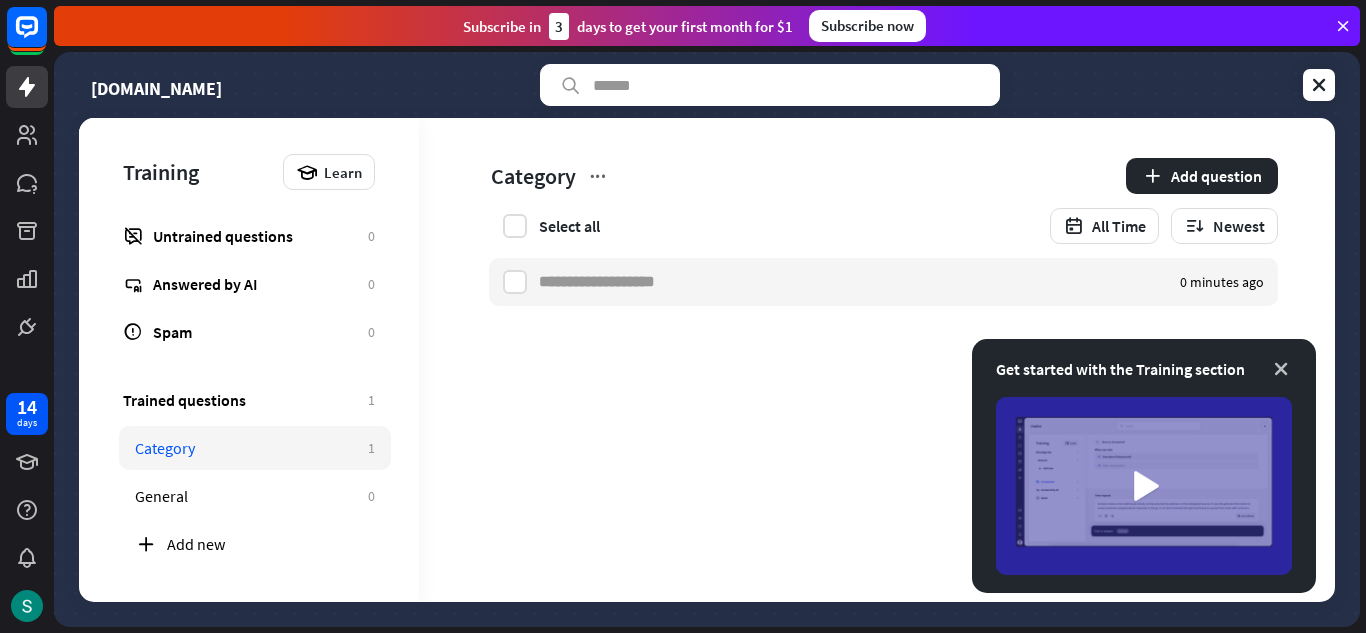 click at bounding box center [1281, 369] 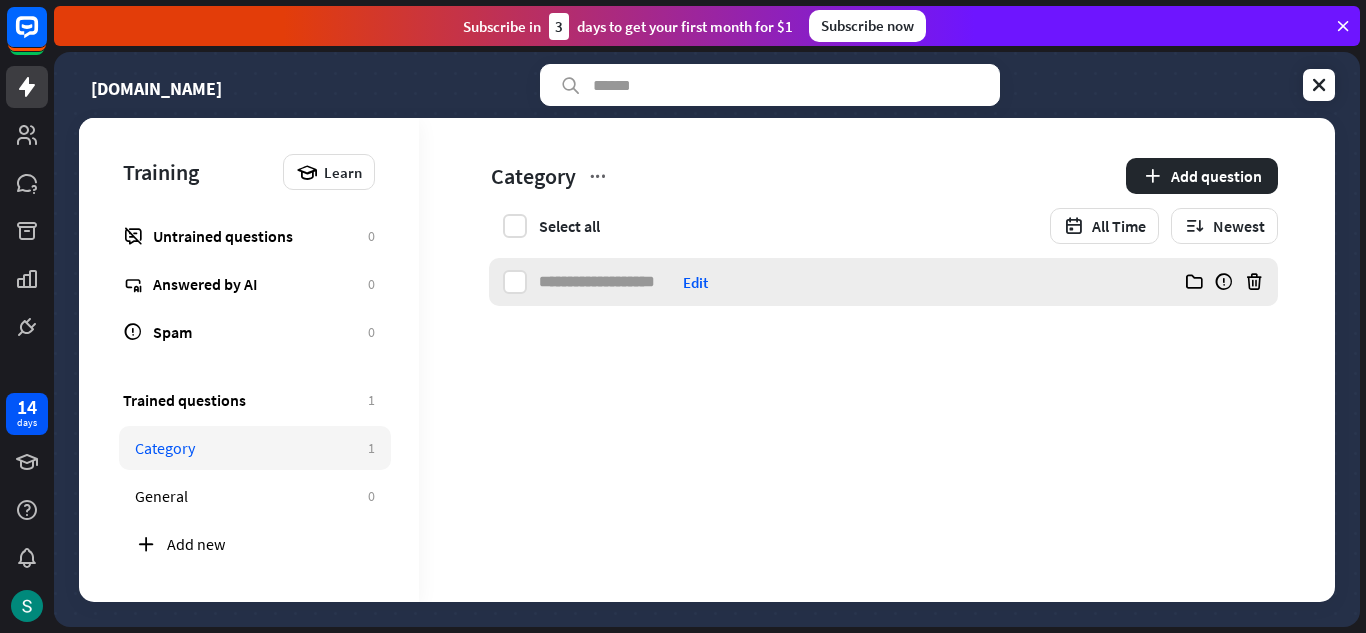 click on "Edit" at bounding box center (821, 282) 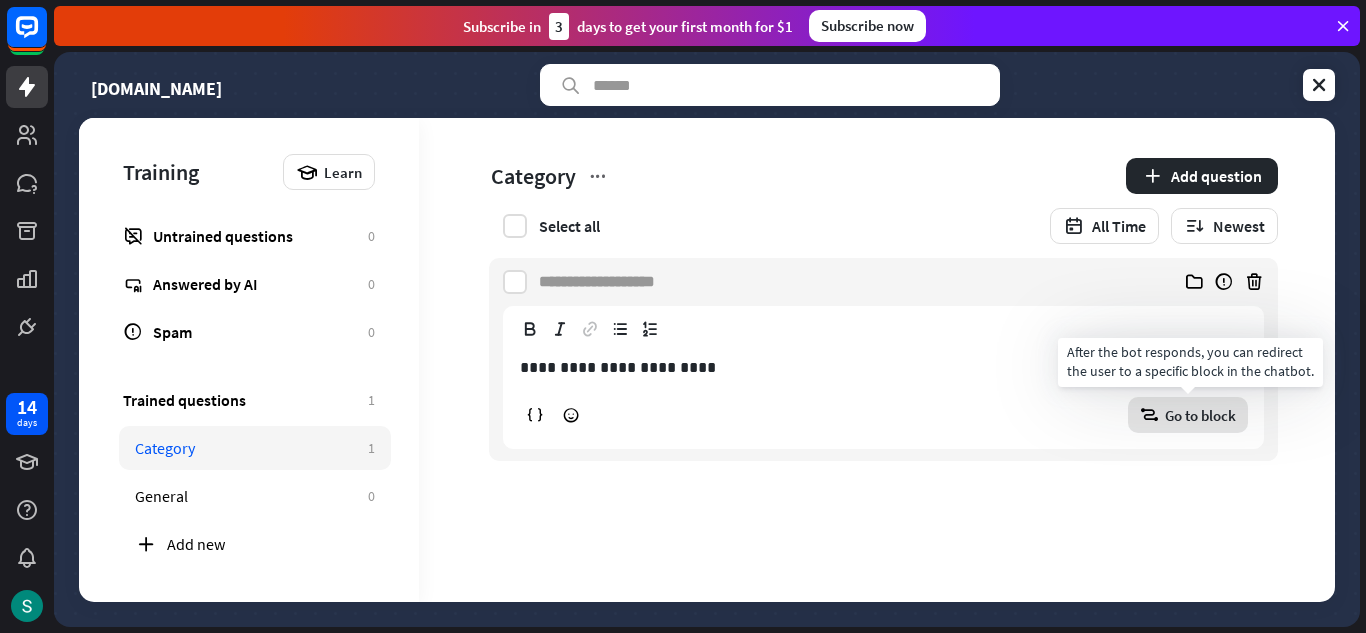 click on "Go to block" at bounding box center (1200, 415) 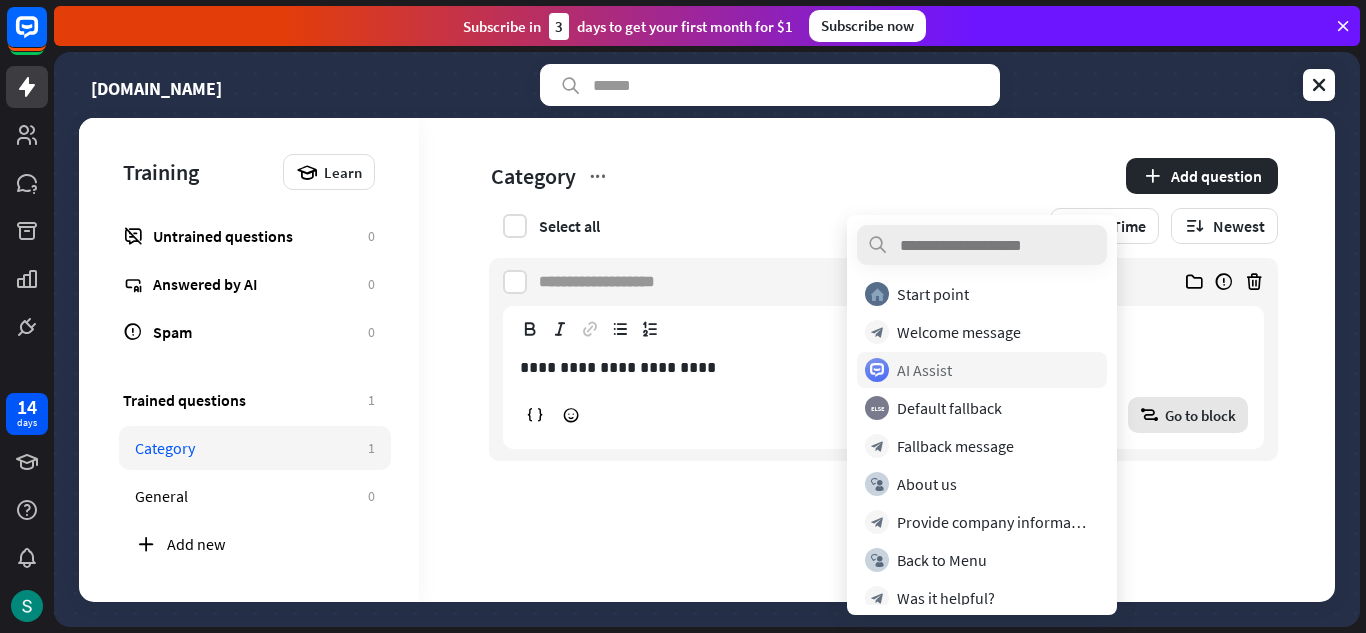 click on "AI Assist" at bounding box center (924, 370) 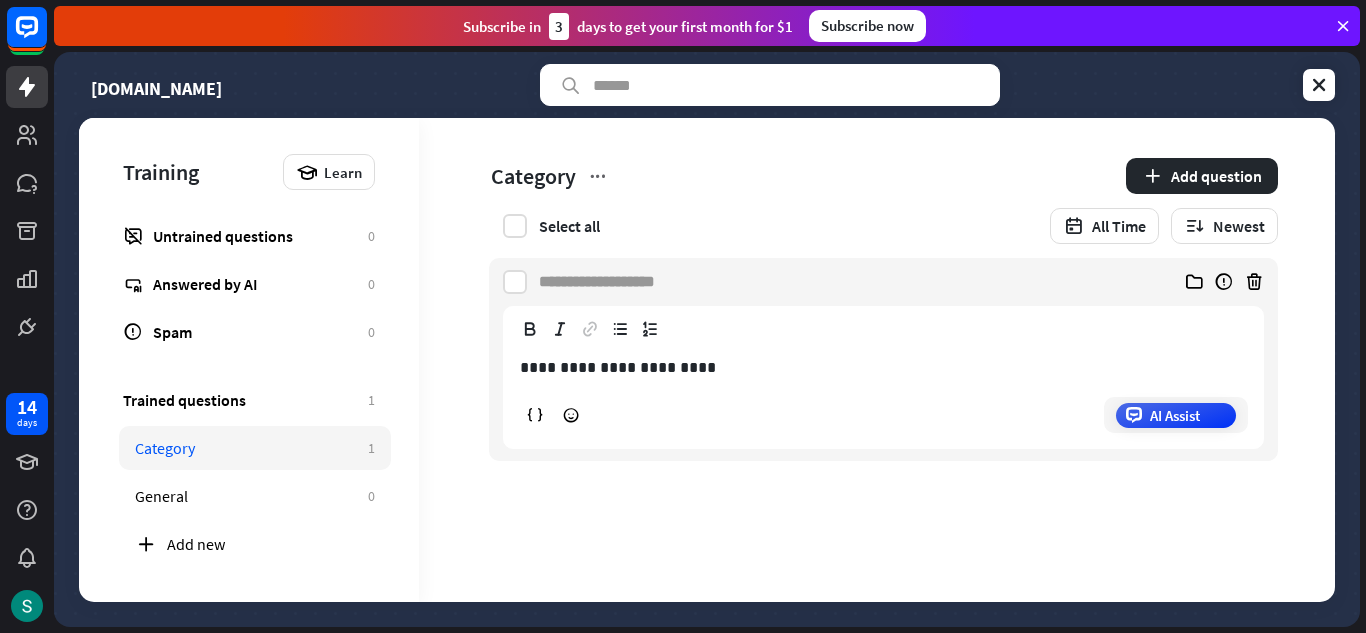 click on "**********" at bounding box center (869, 377) 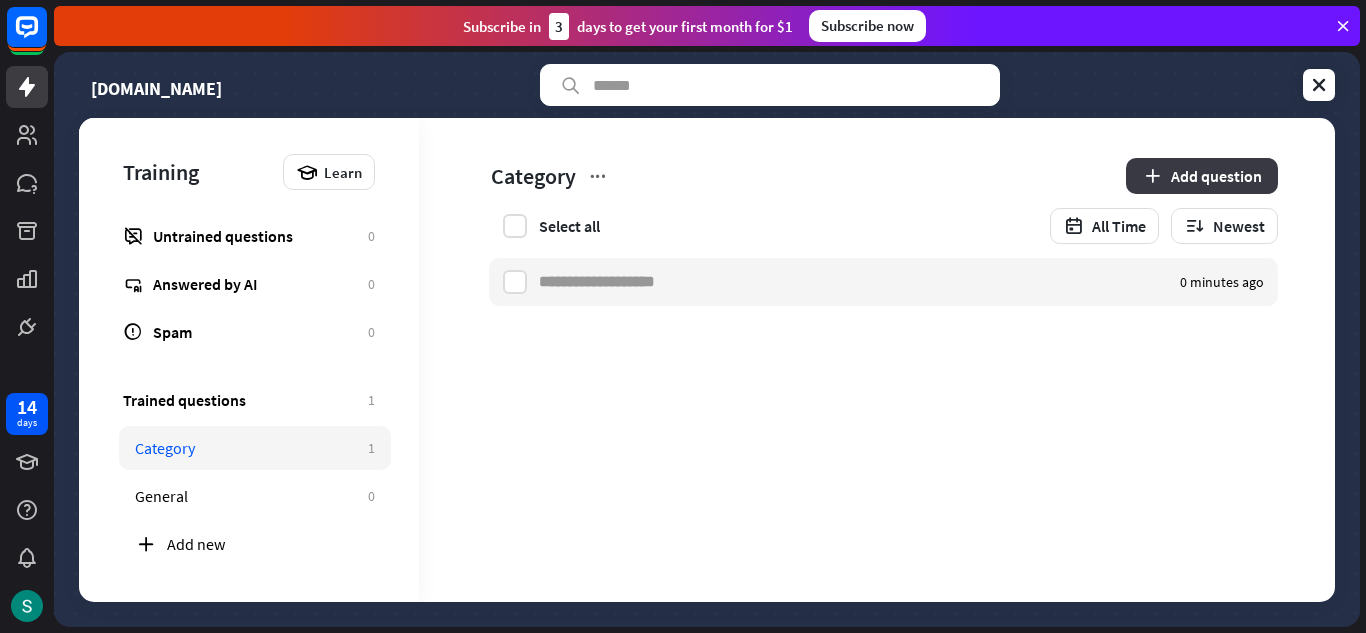 click on "Add question" at bounding box center [1202, 176] 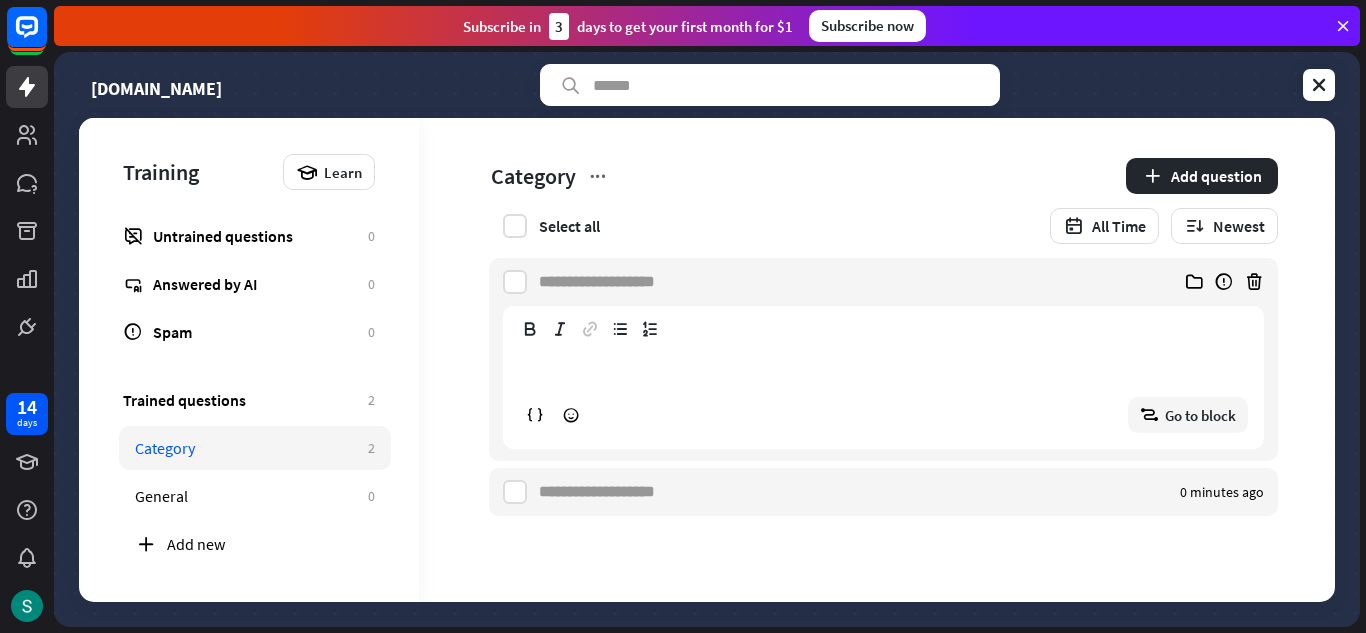 click on "**********" at bounding box center (883, 367) 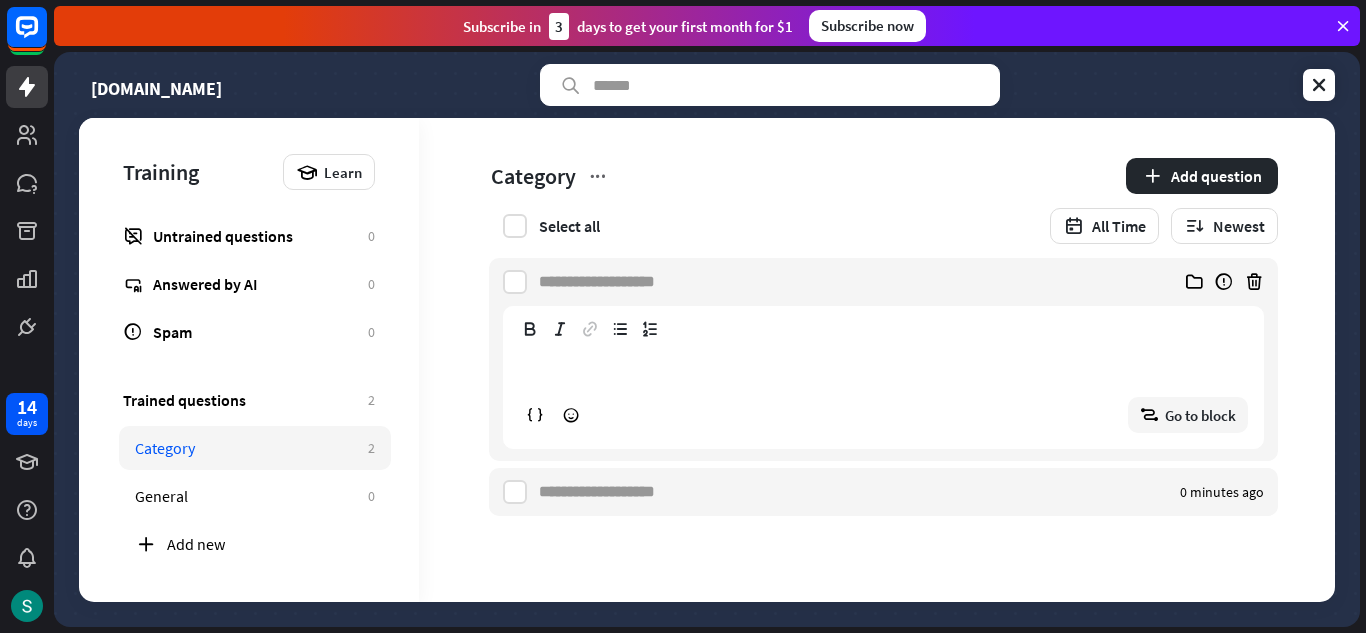 type 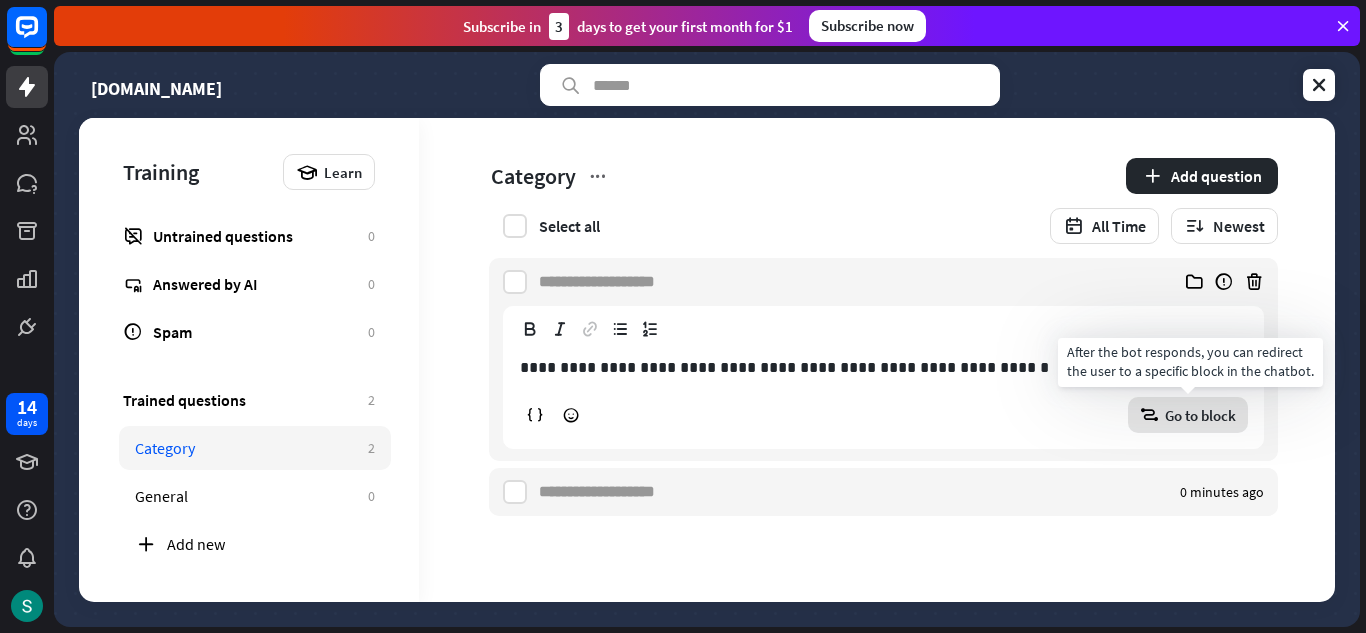 click on "Go to block" at bounding box center (1200, 415) 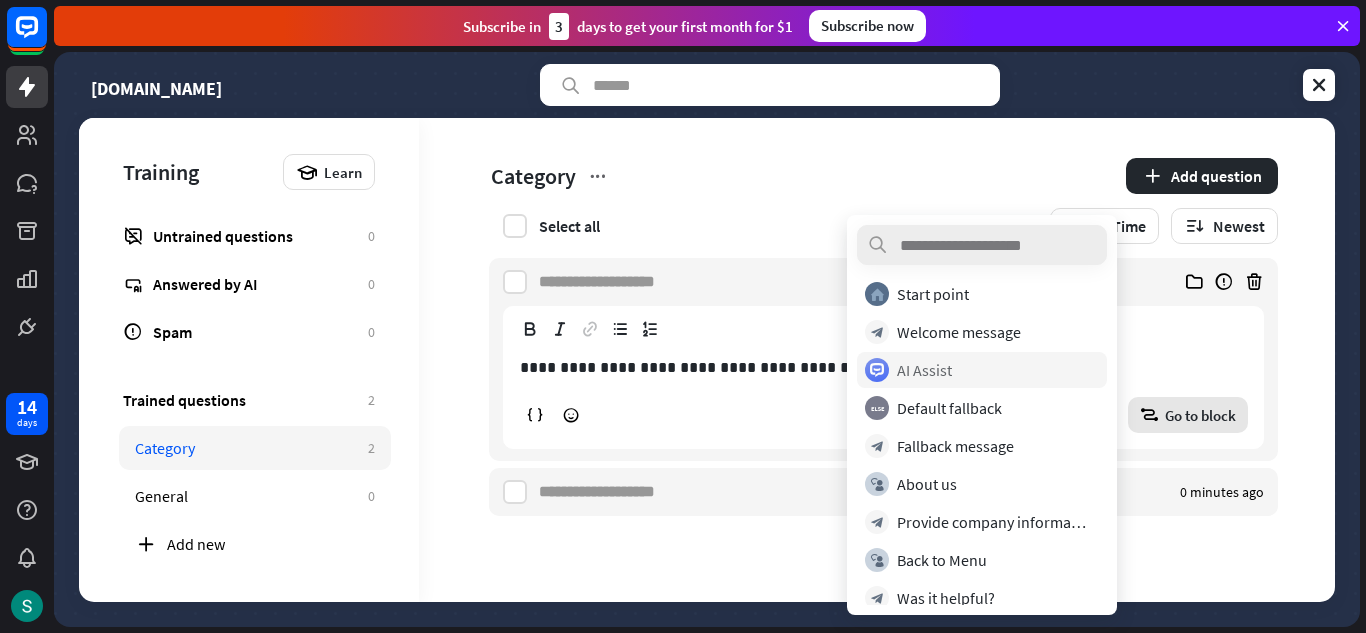 click on "AI Assist" at bounding box center (977, 370) 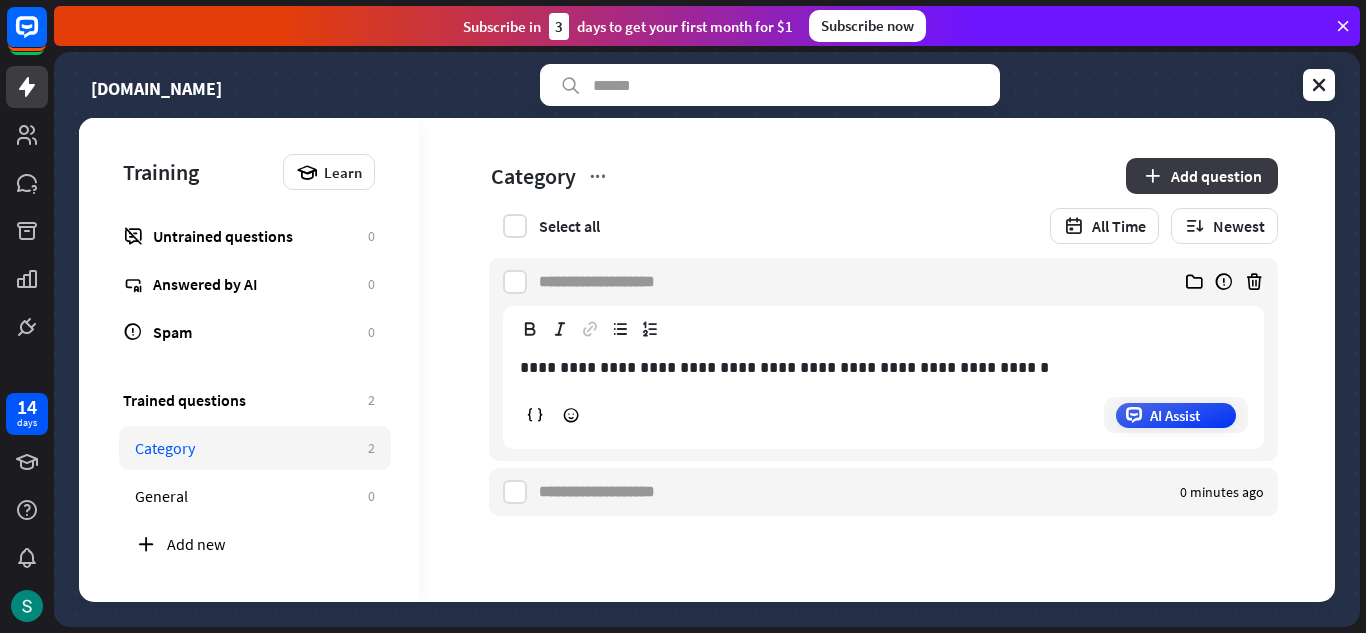 click on "Add question" at bounding box center (1202, 176) 